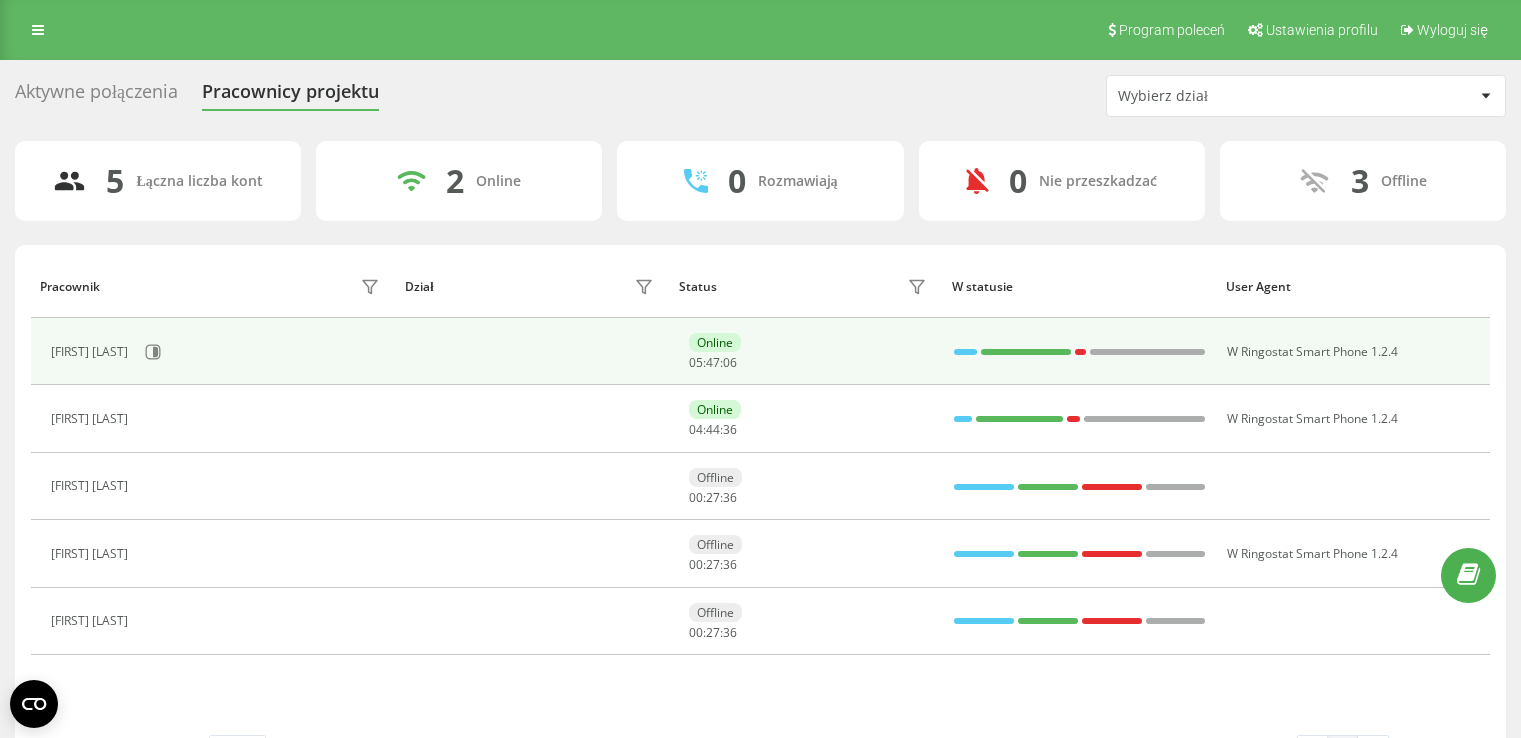 scroll, scrollTop: 0, scrollLeft: 0, axis: both 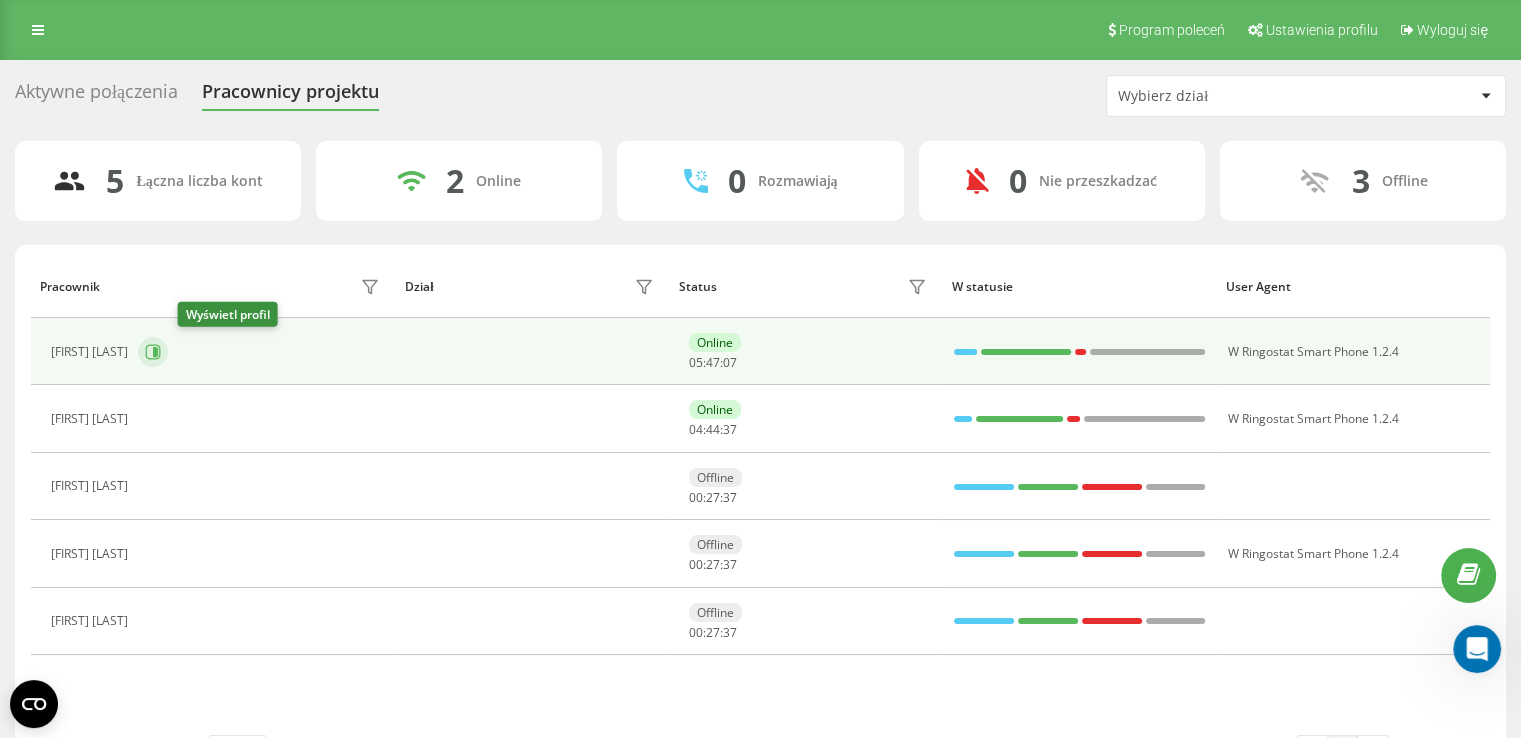 click 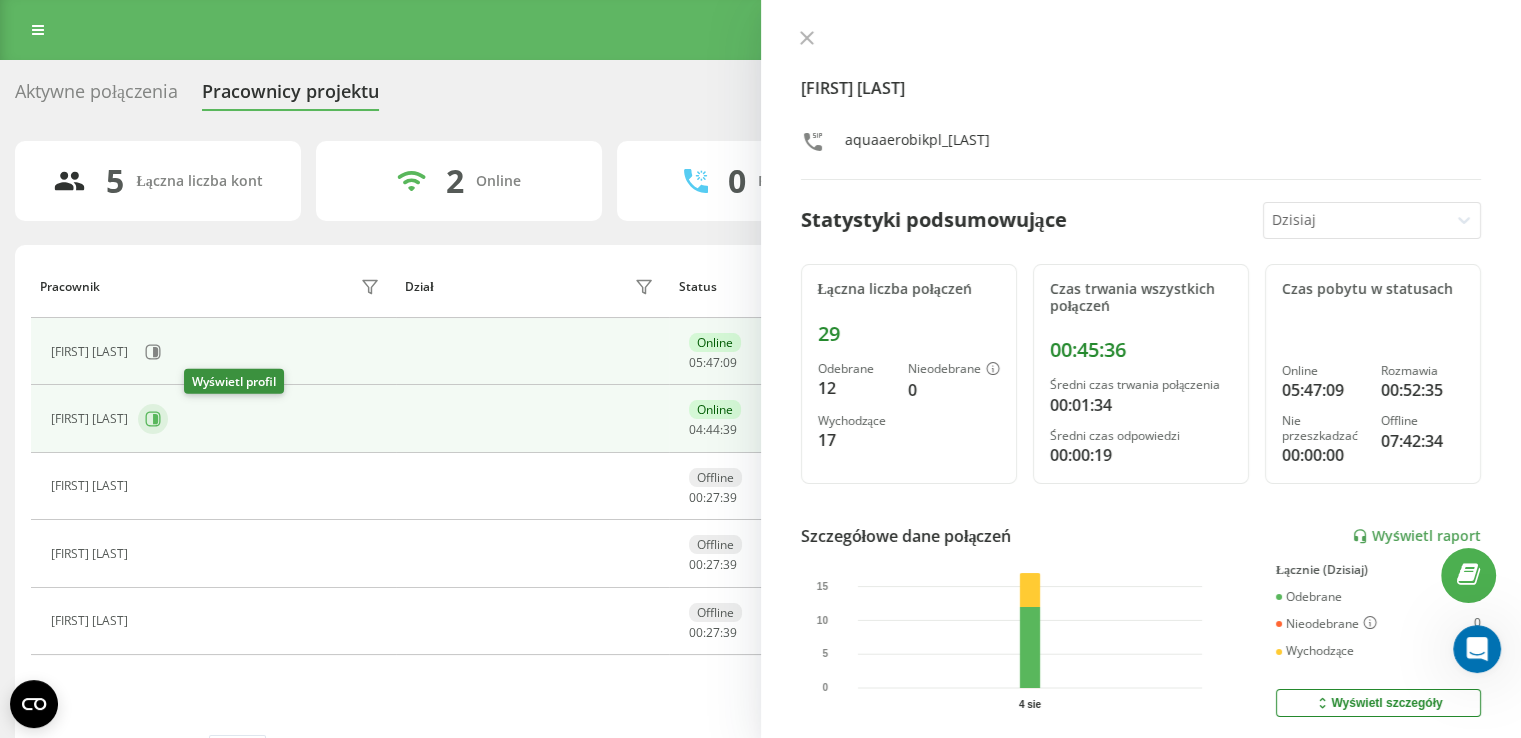 click 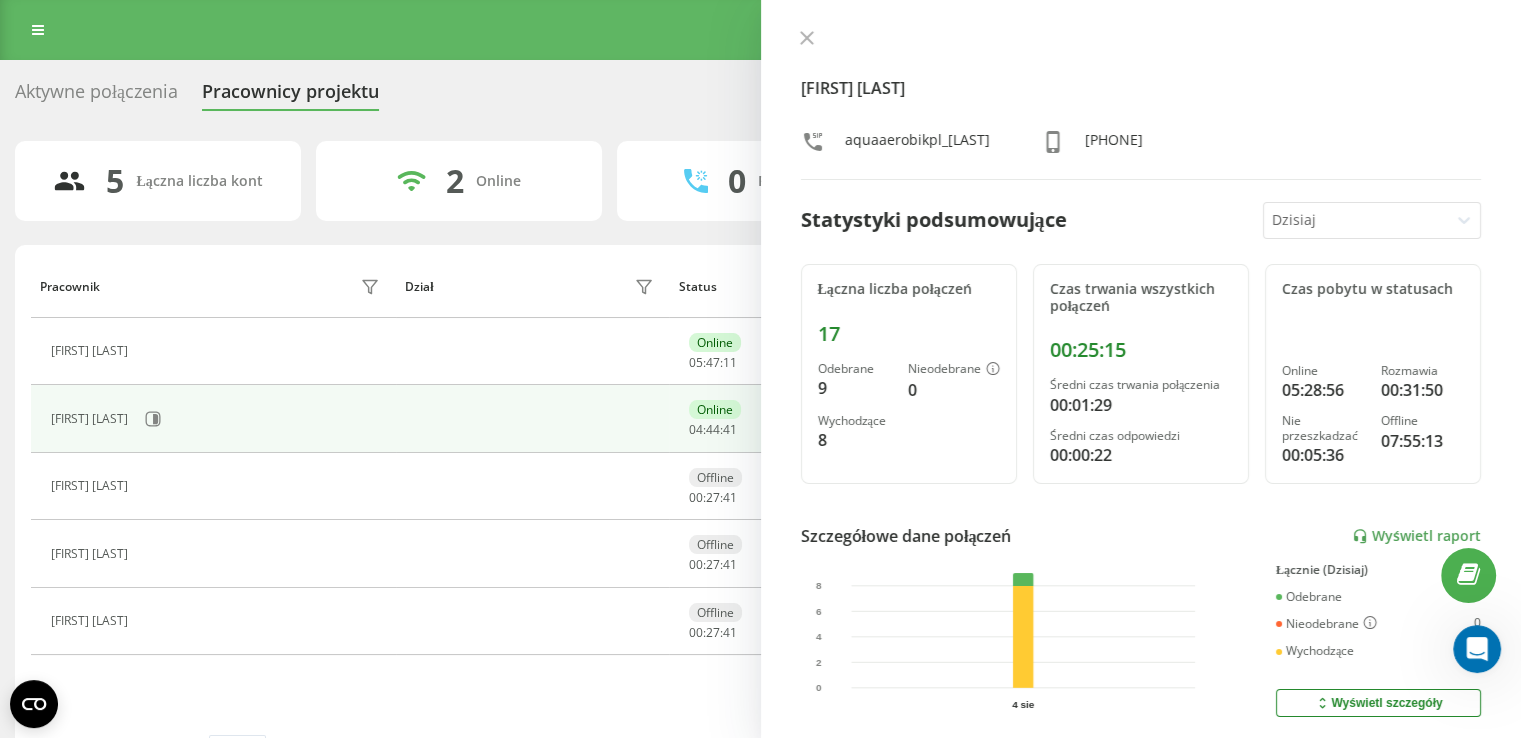 click at bounding box center [1141, 40] 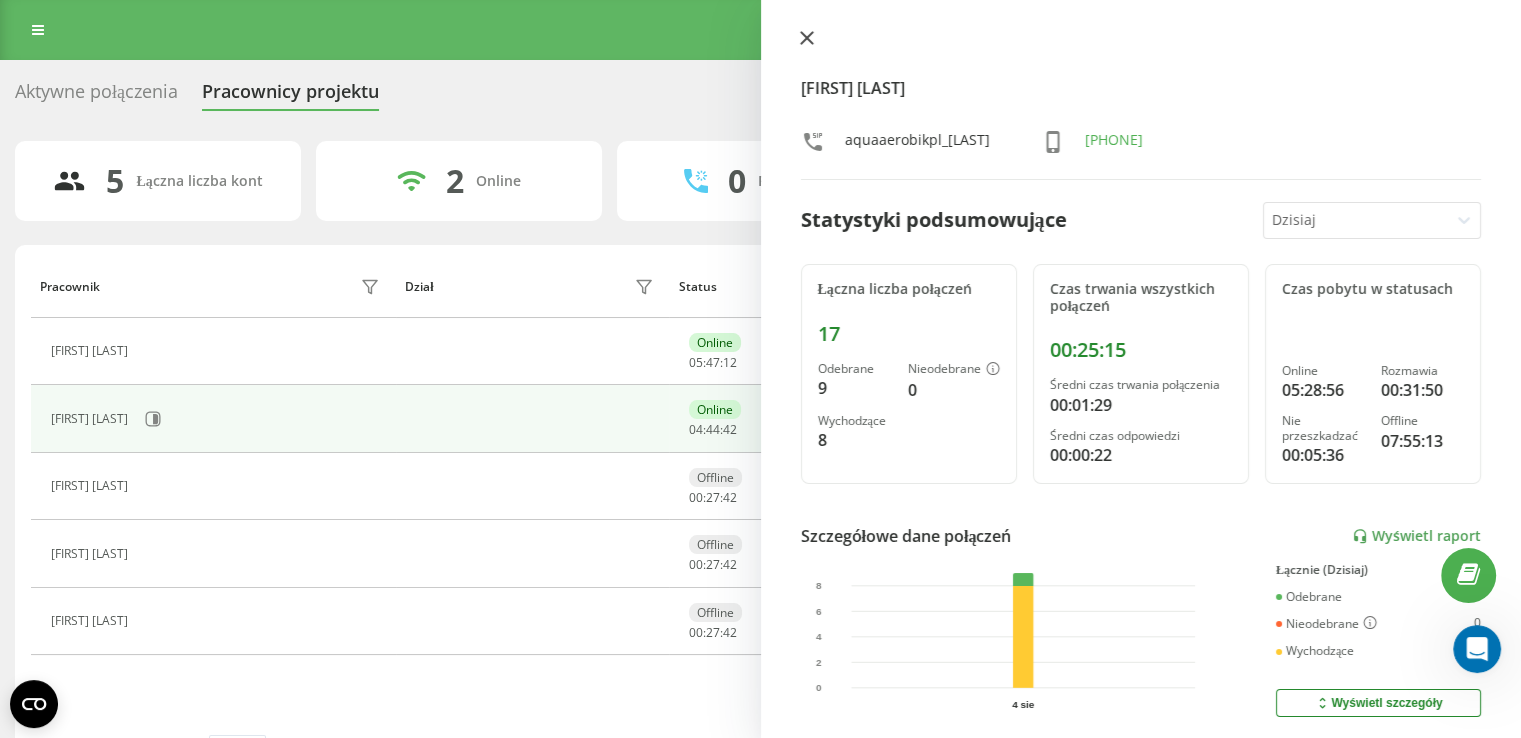click 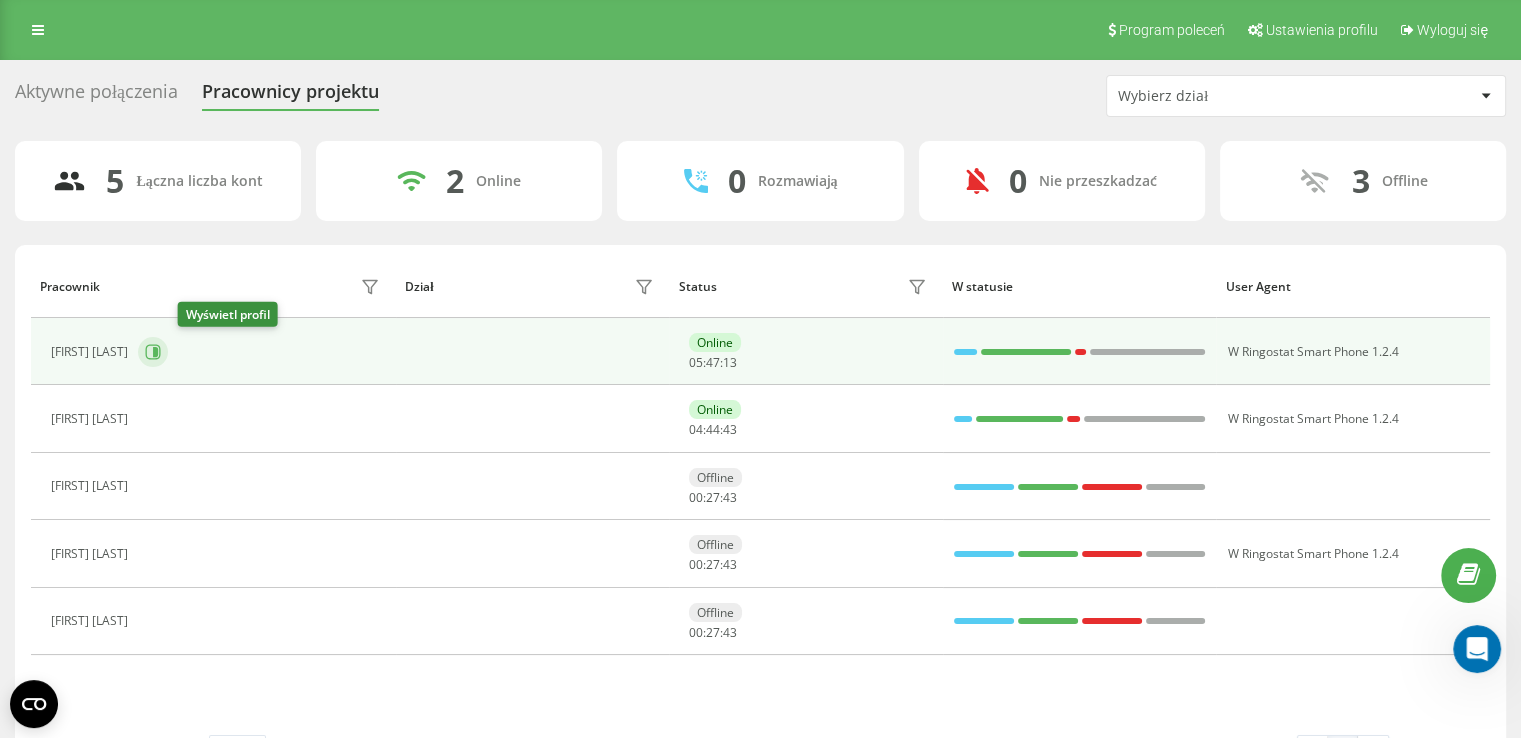 click 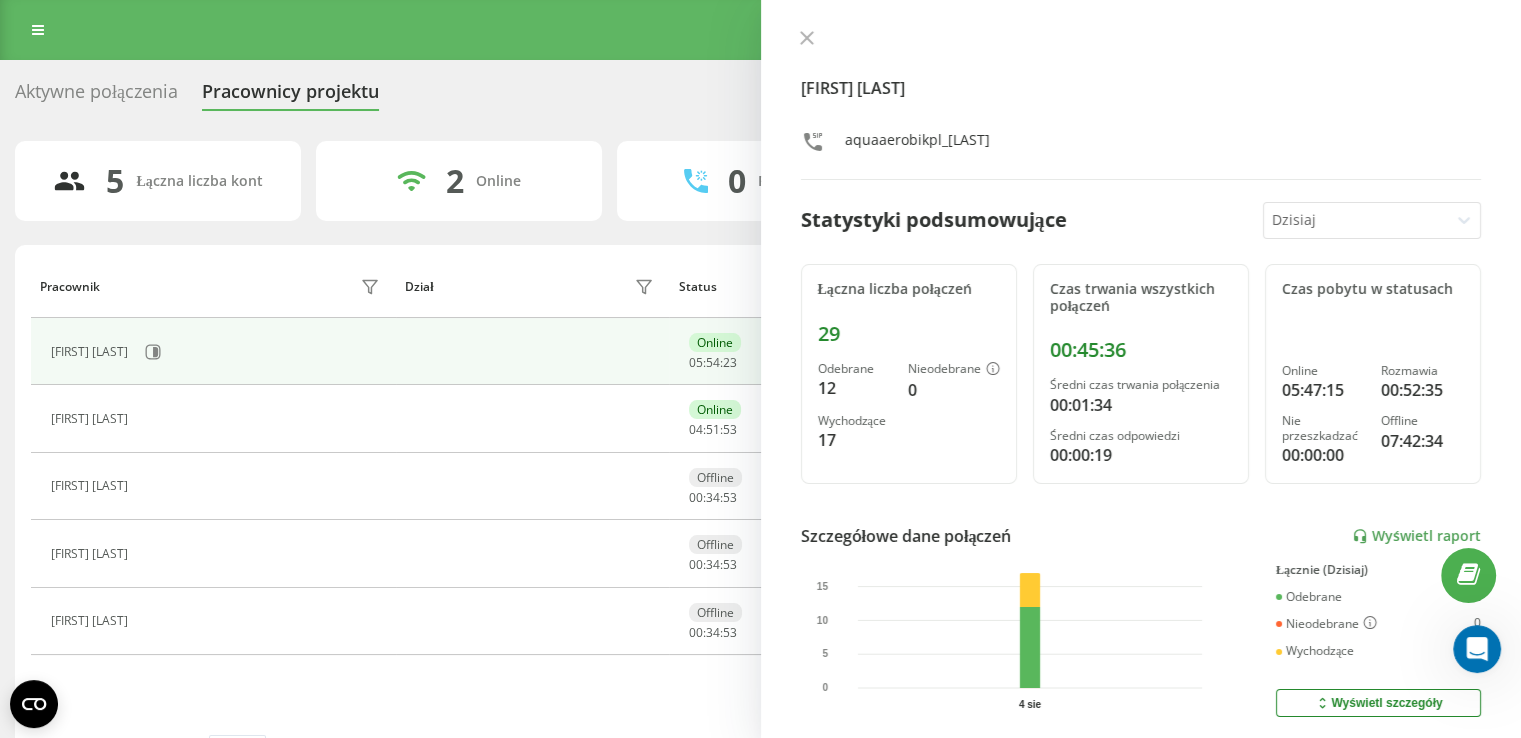 click on "Aktywne połączenia Pracownicy projektu Wybierz dział" at bounding box center [760, 96] 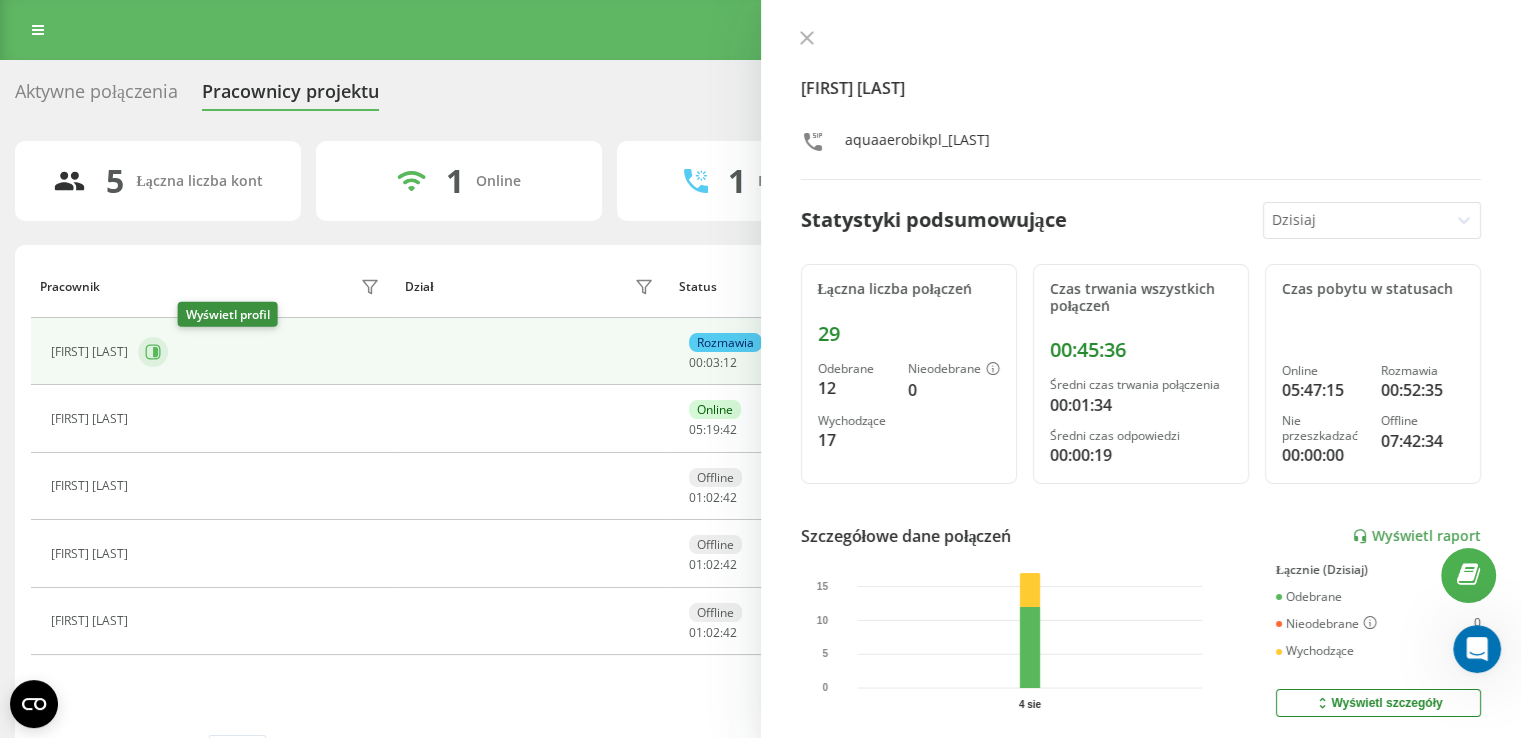 click 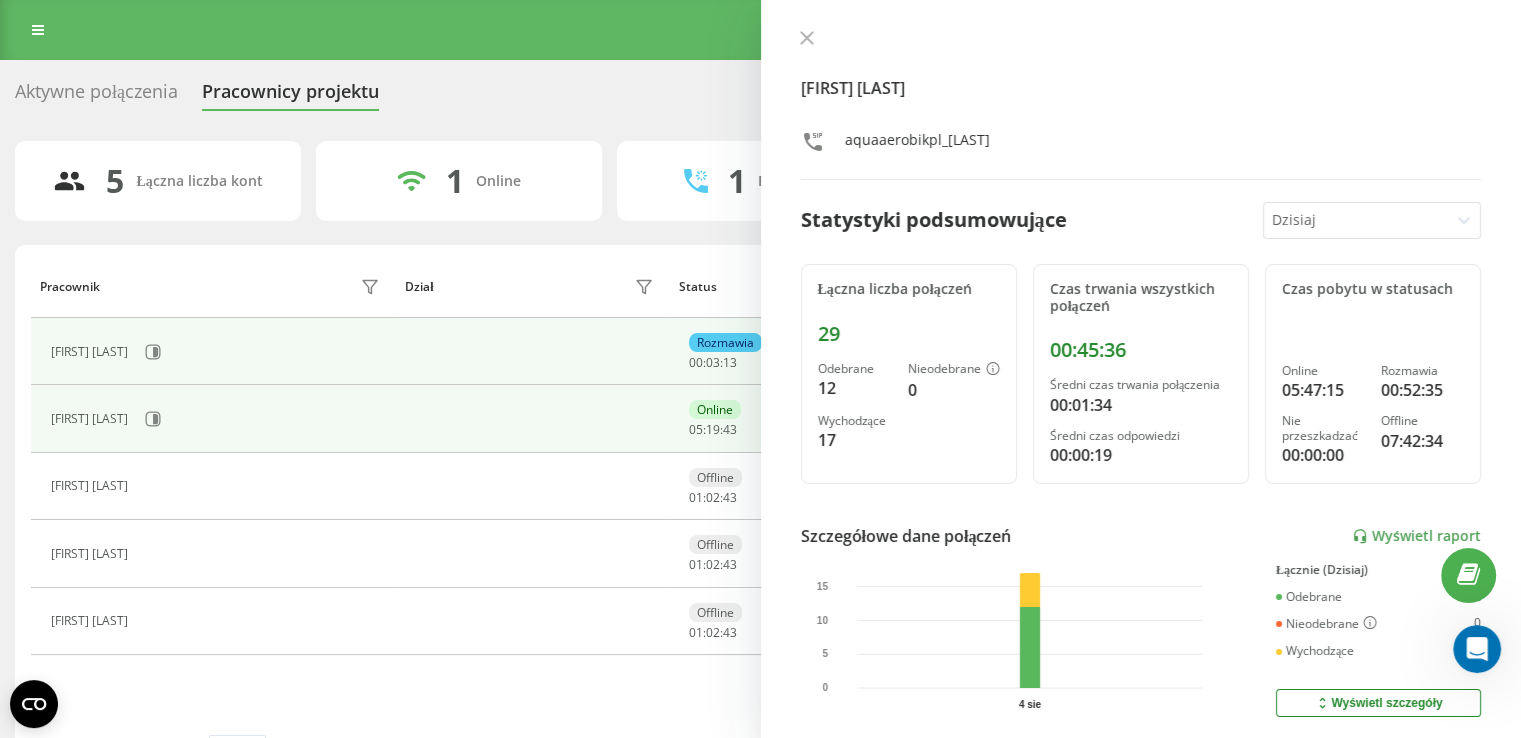 click on "[FIRST] [LAST]" at bounding box center (218, 419) 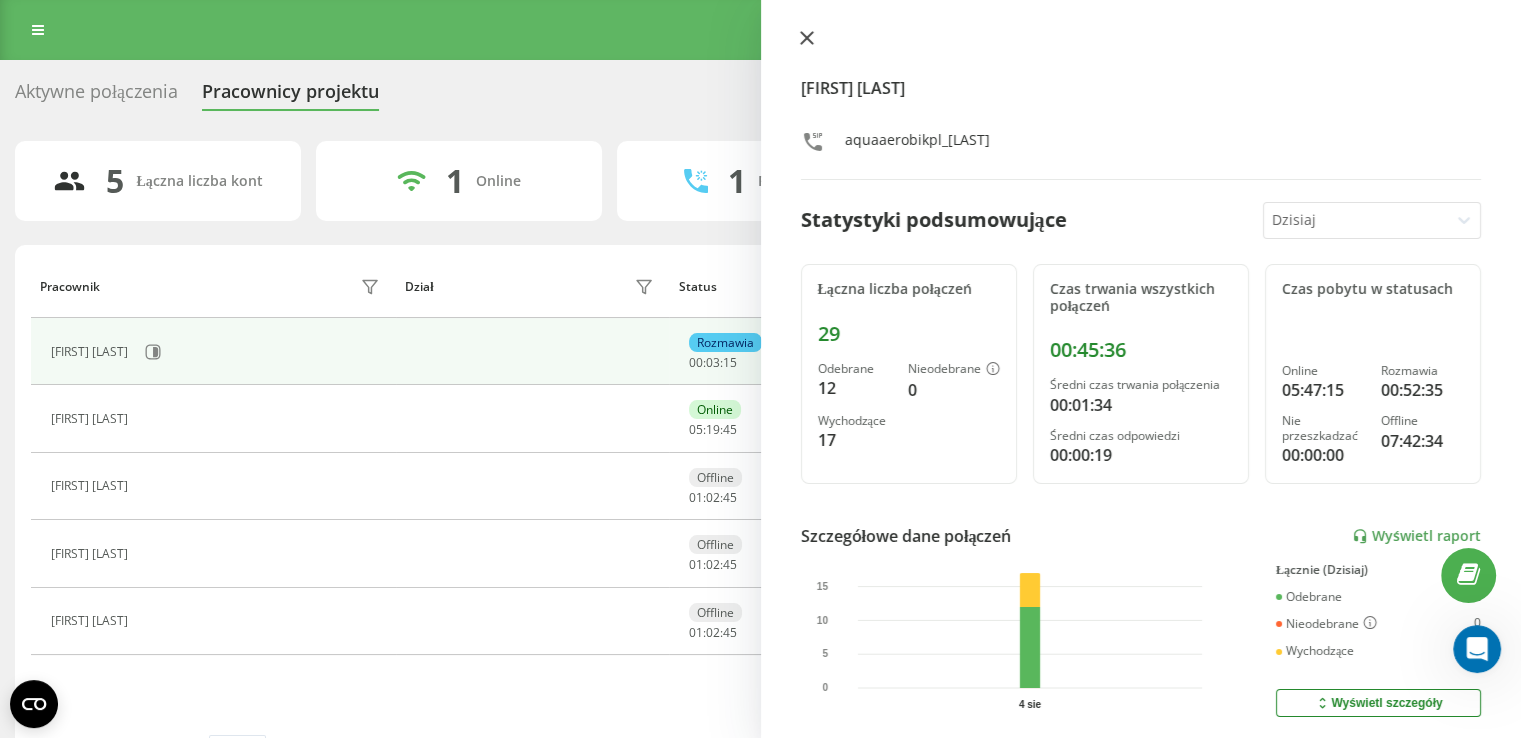 click 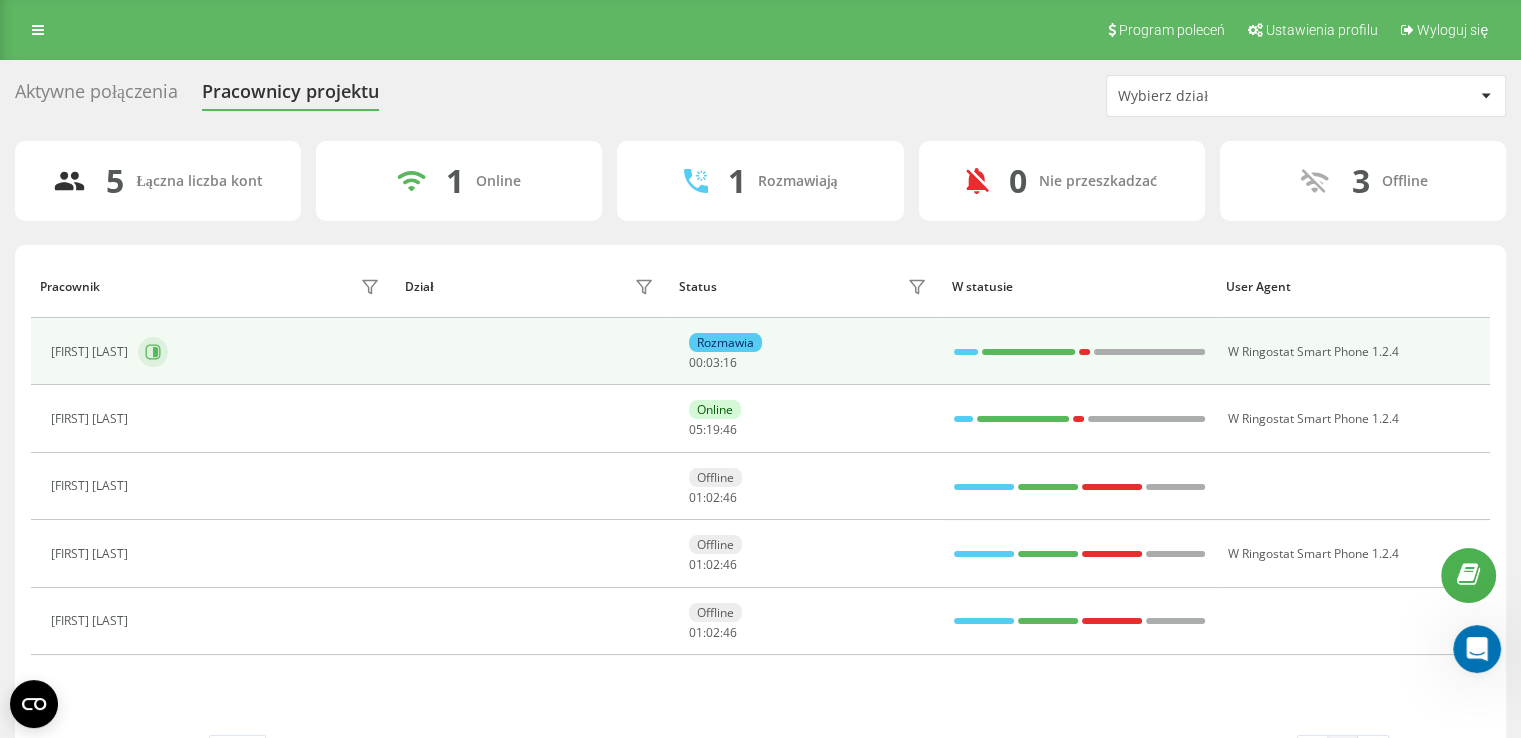 click 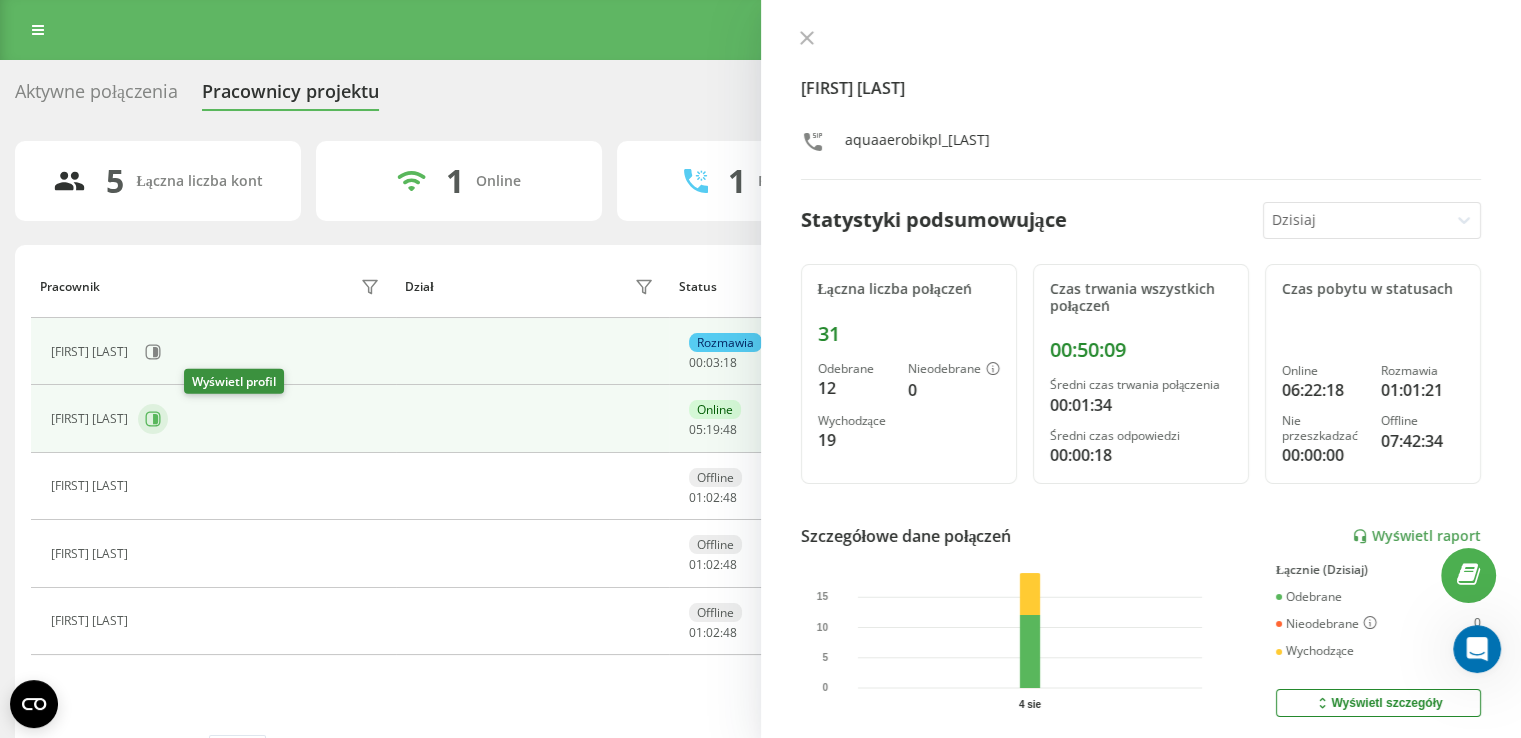 click 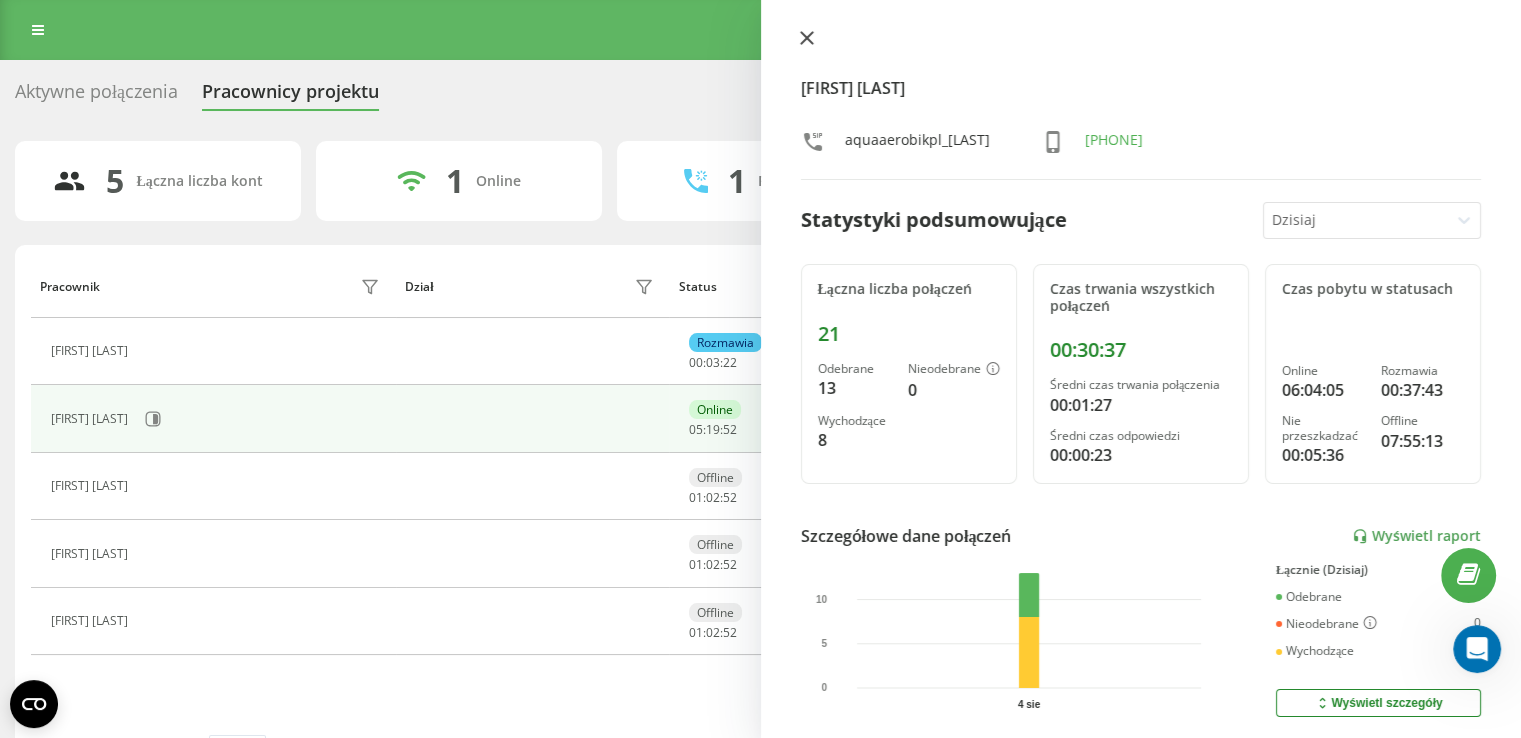 click 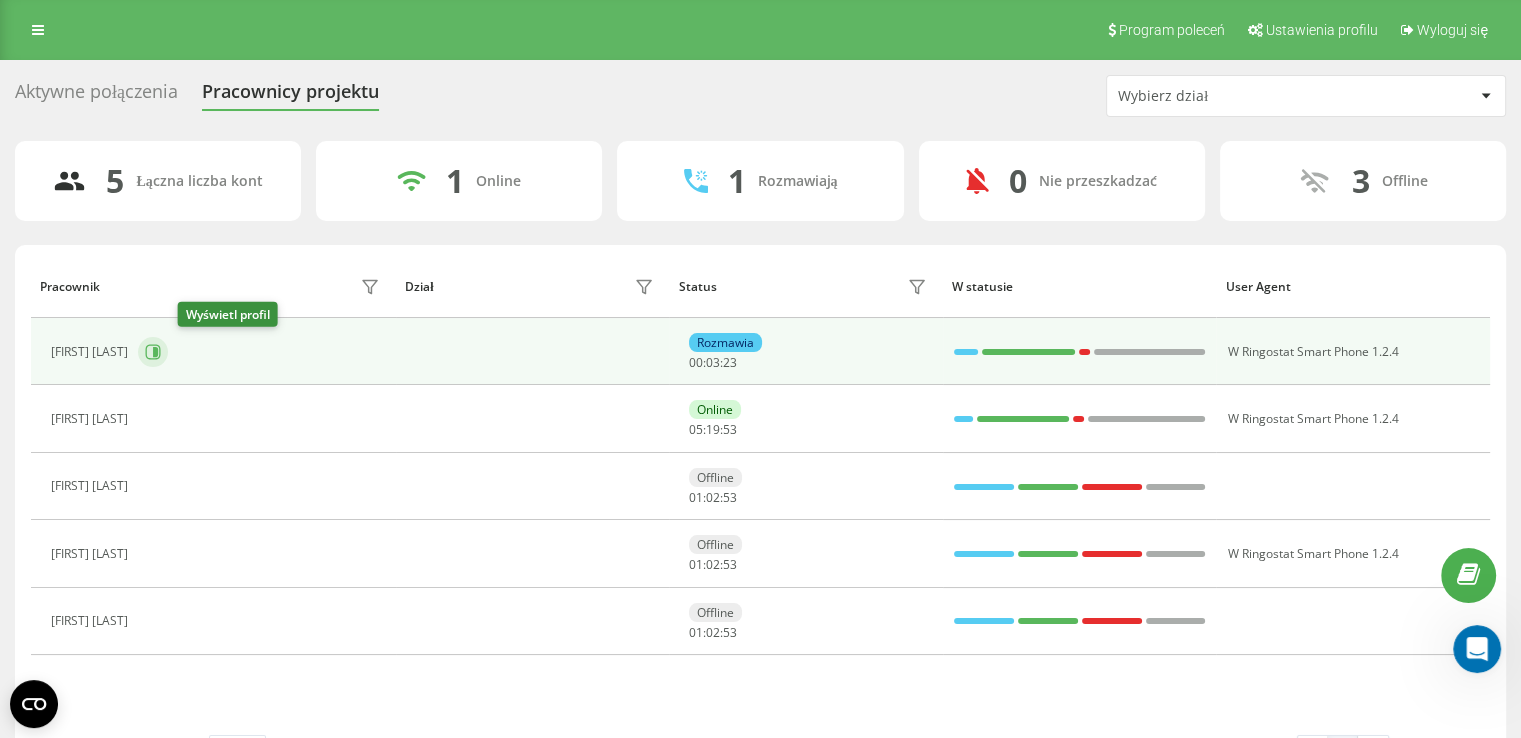 click 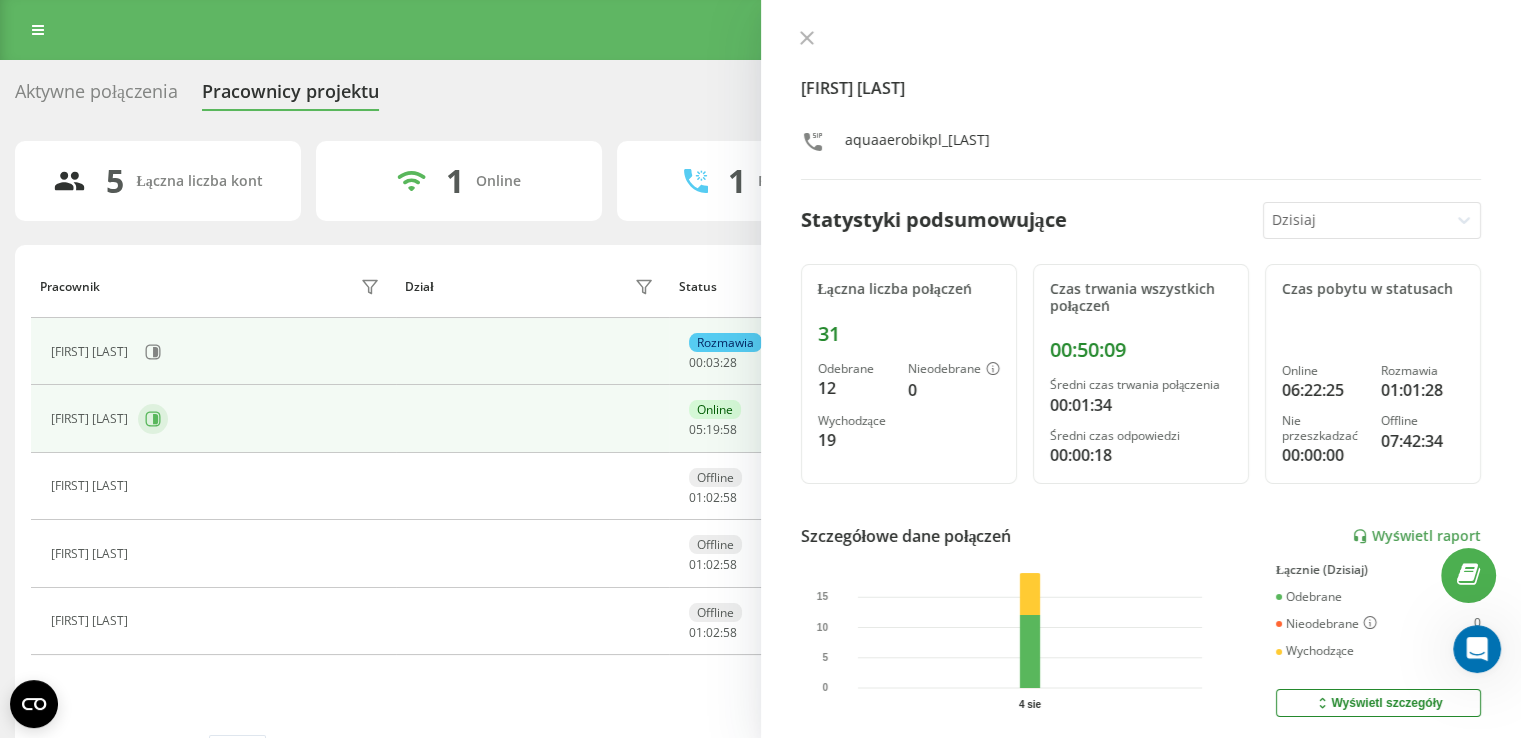 click 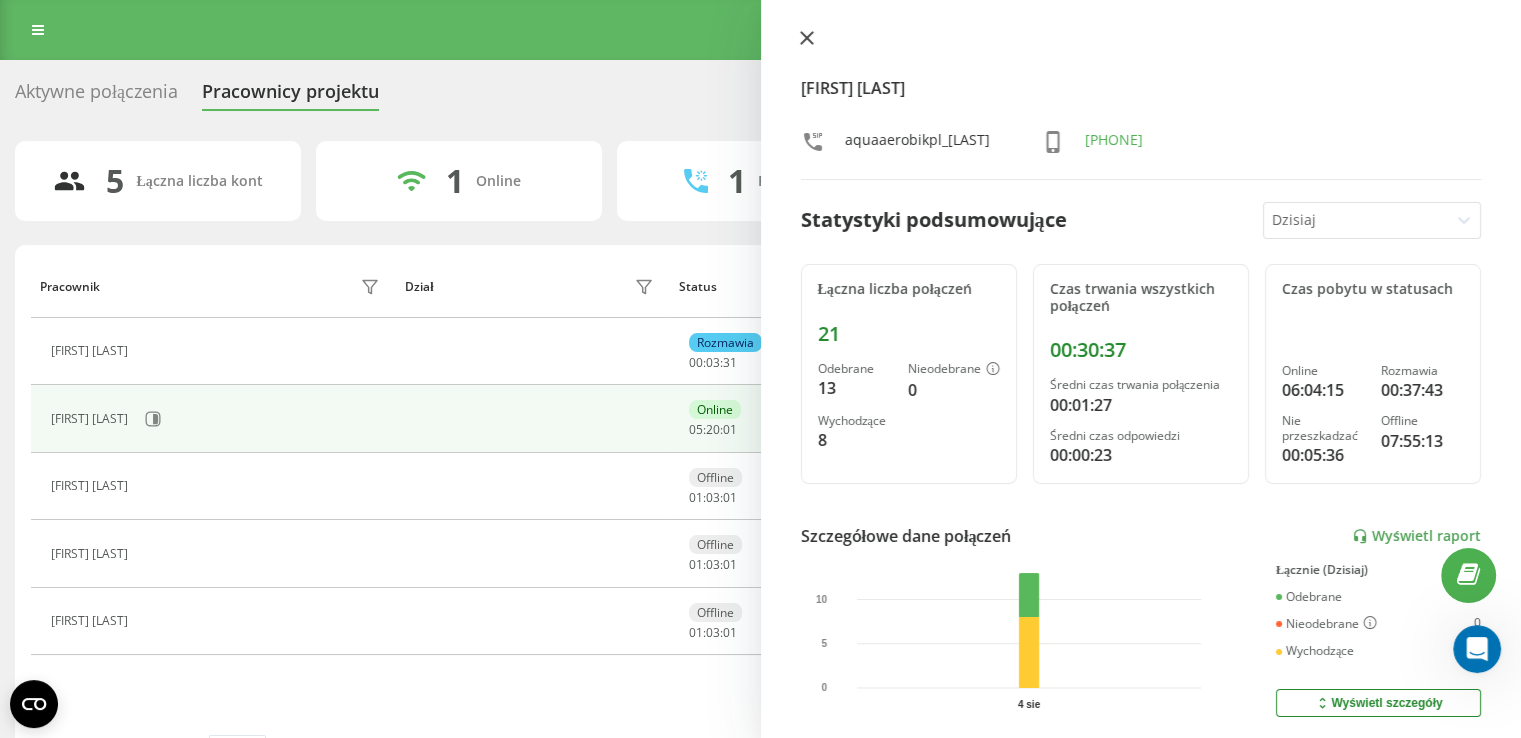 click 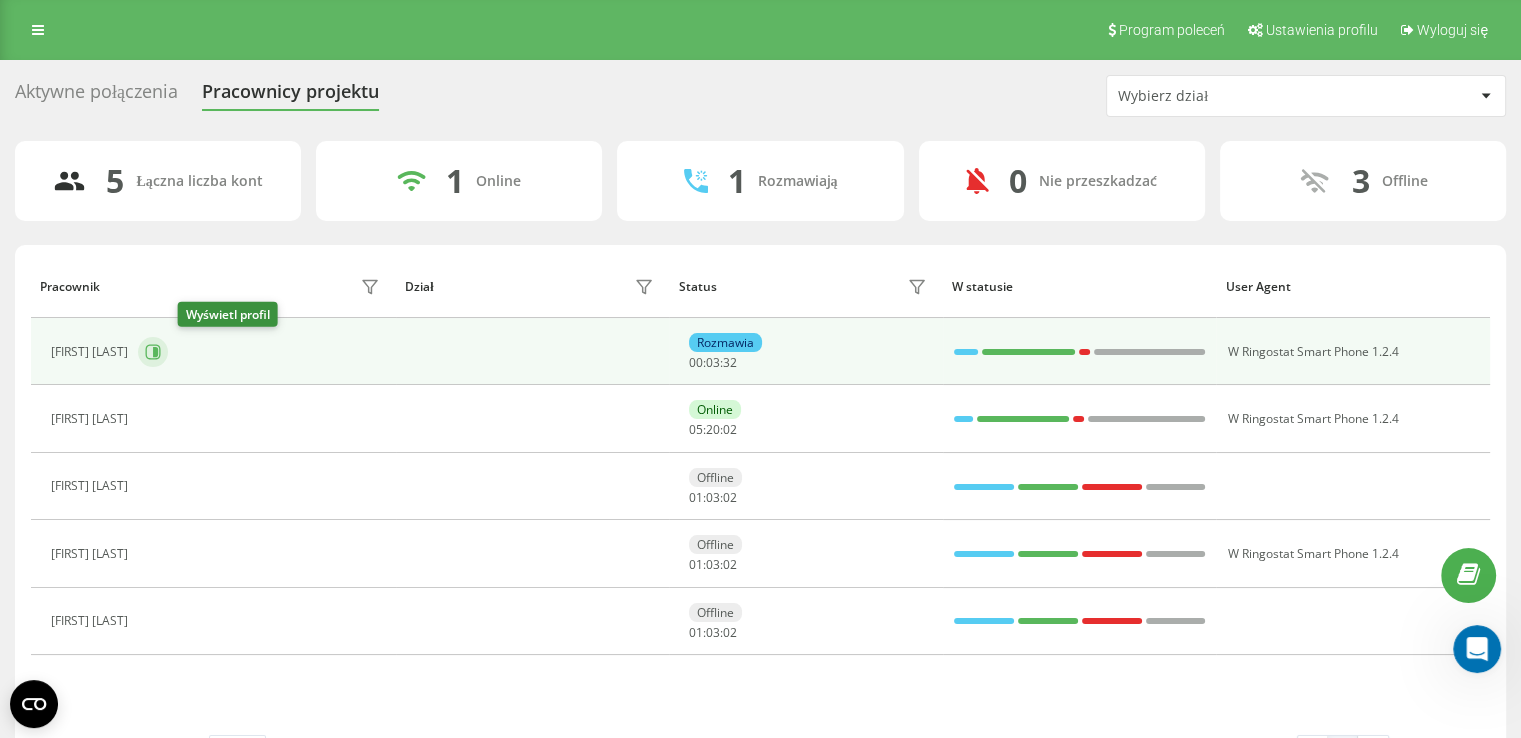 click 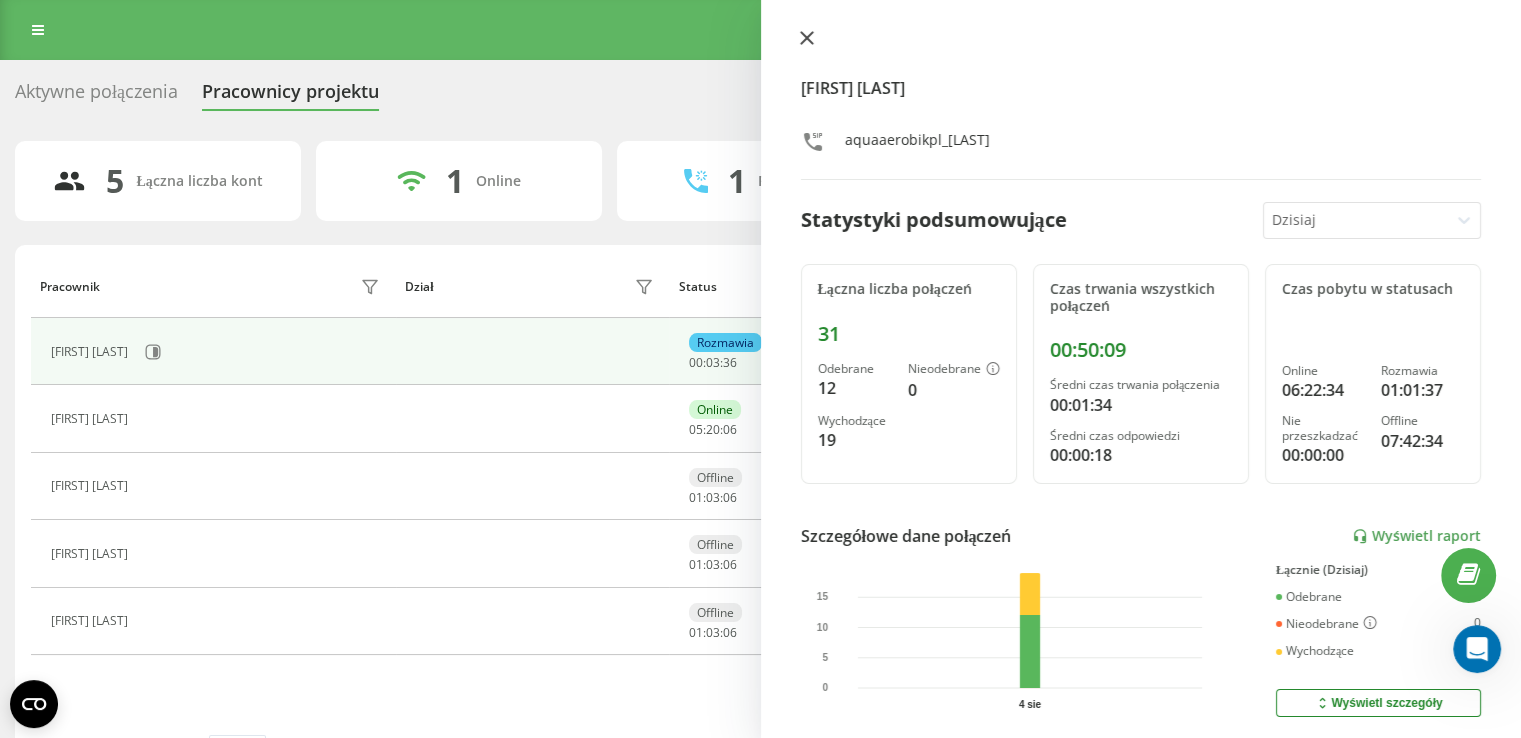 click 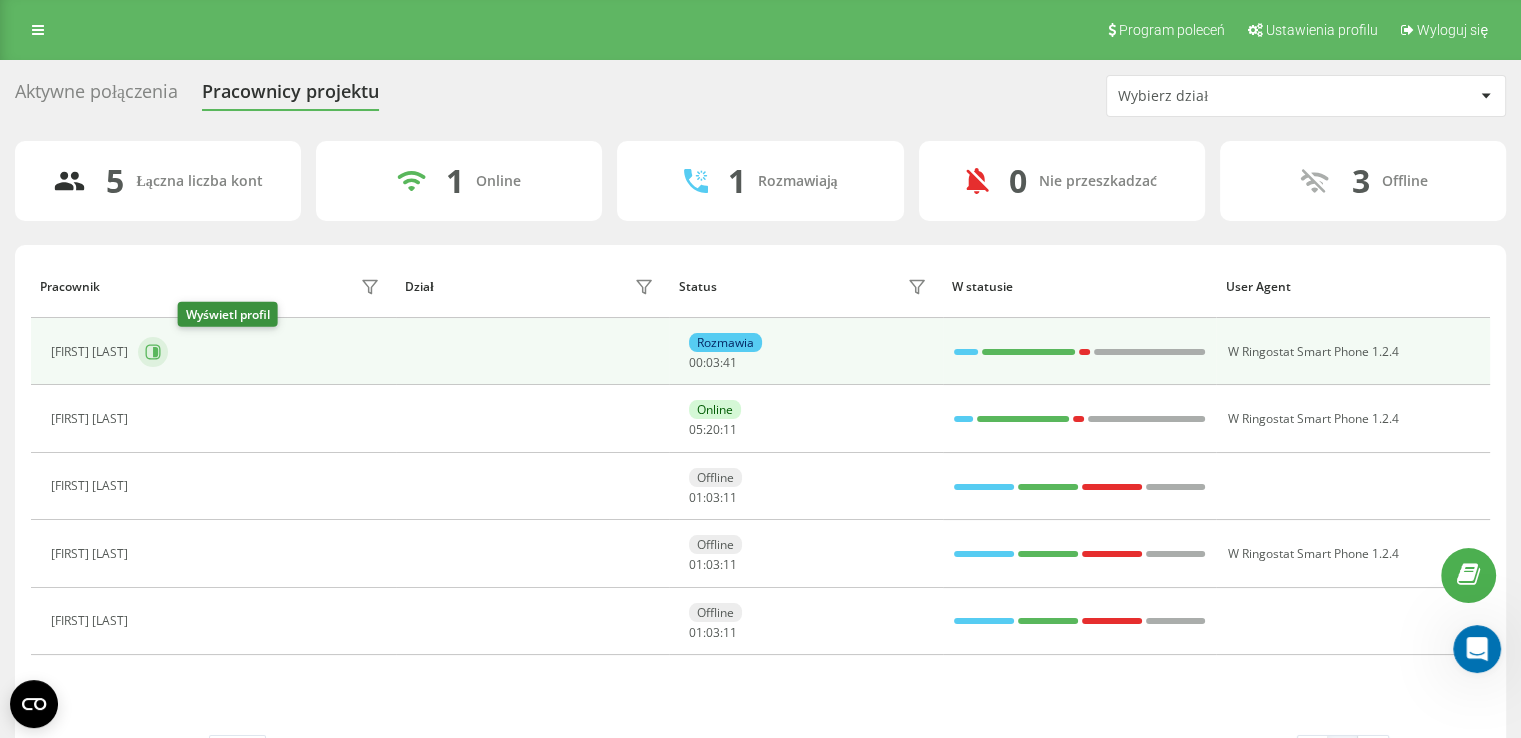 click 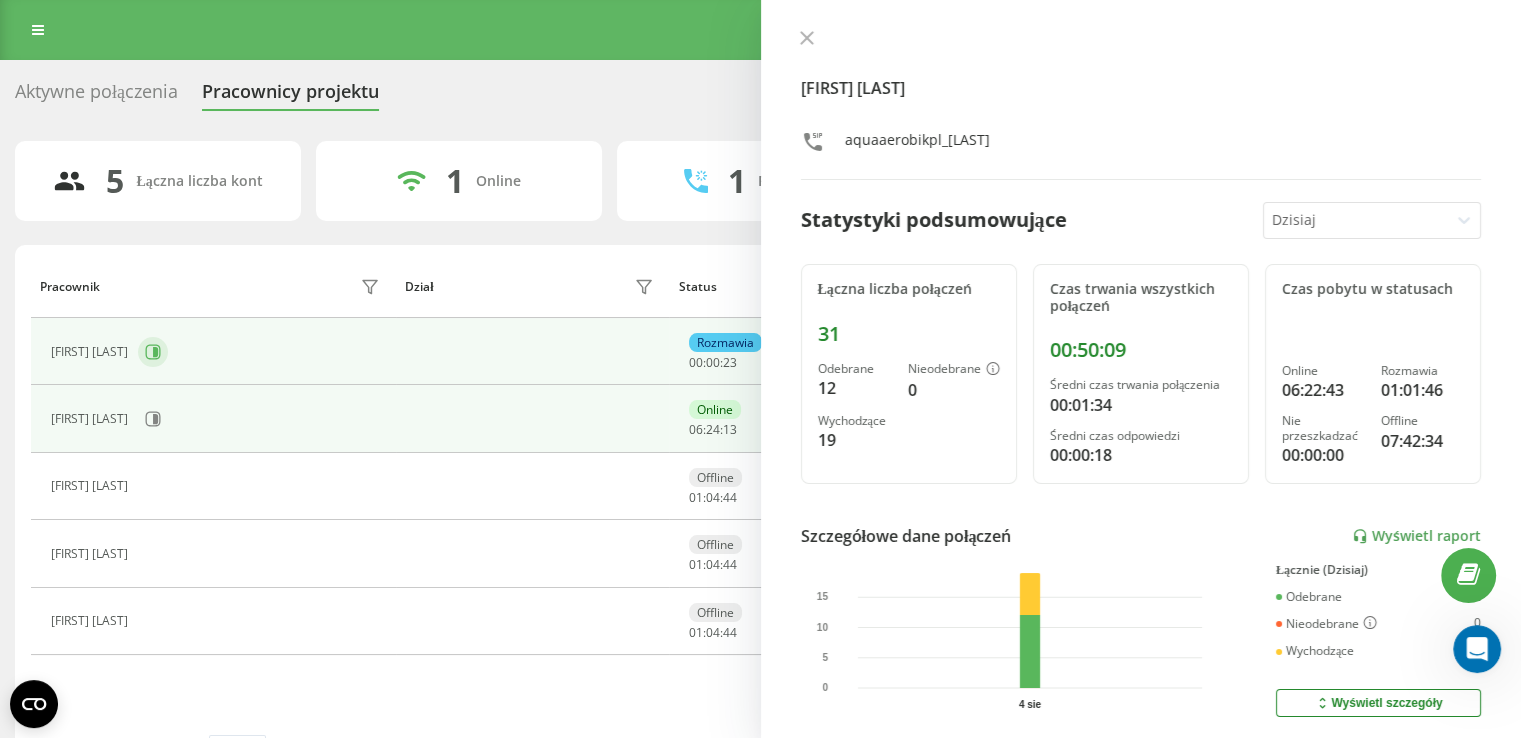 click 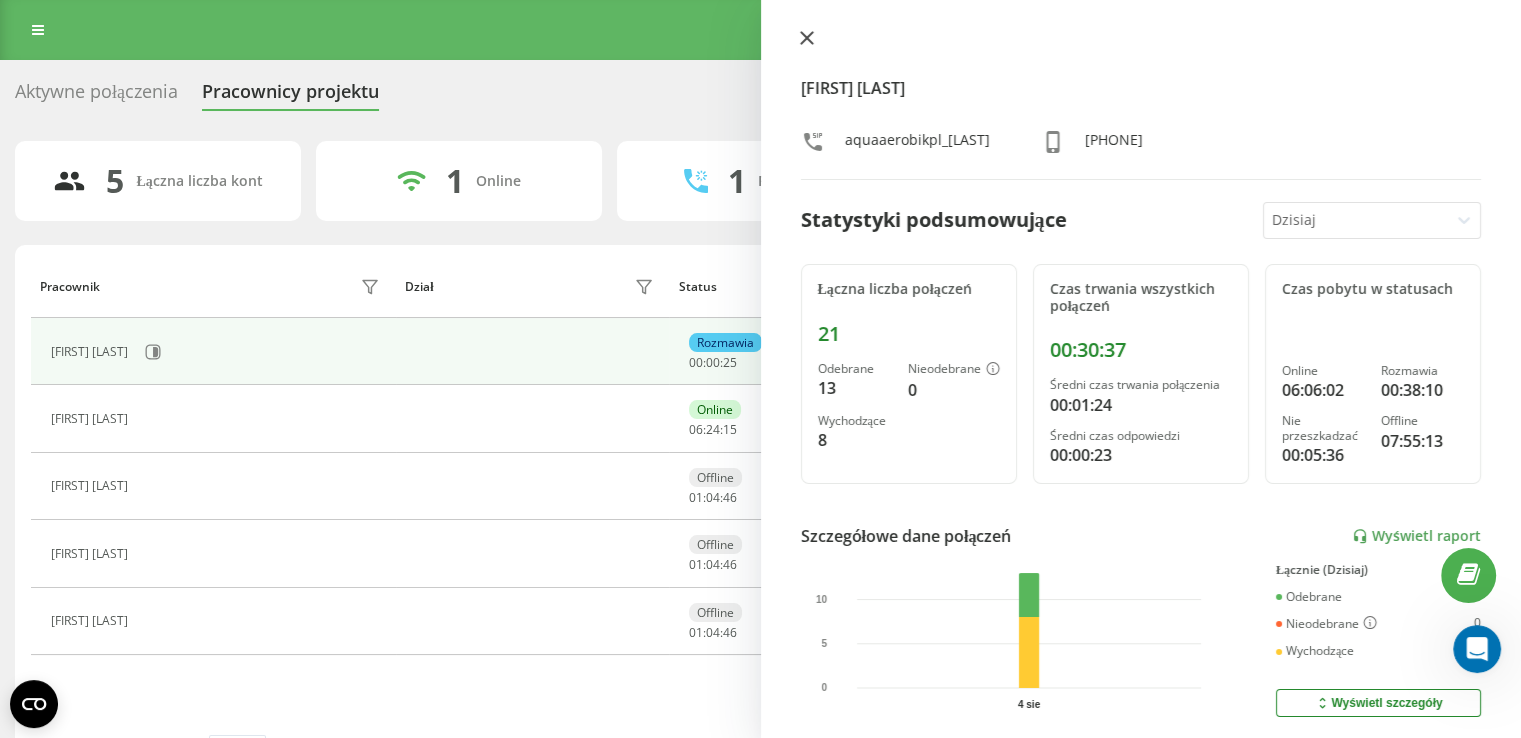 click at bounding box center (807, 39) 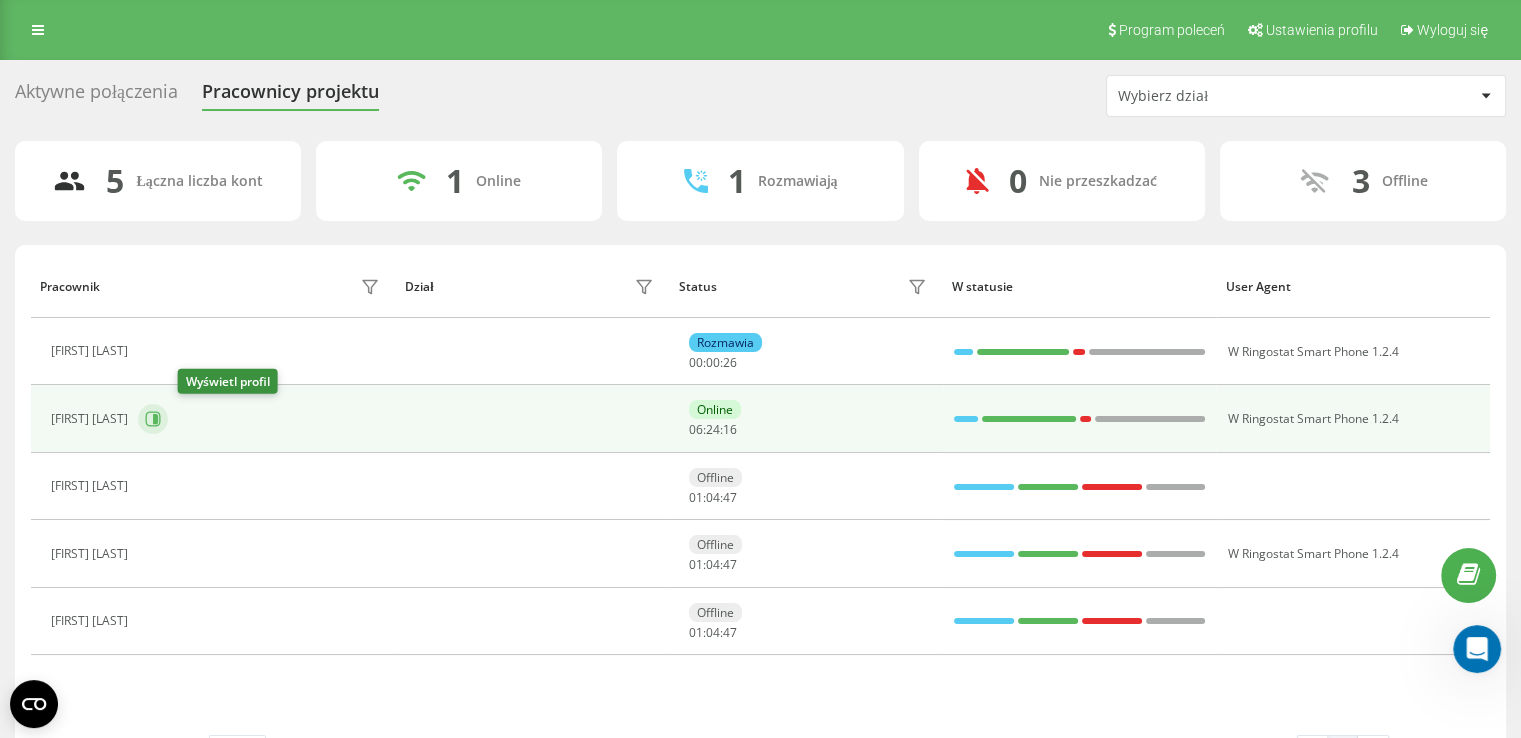 click 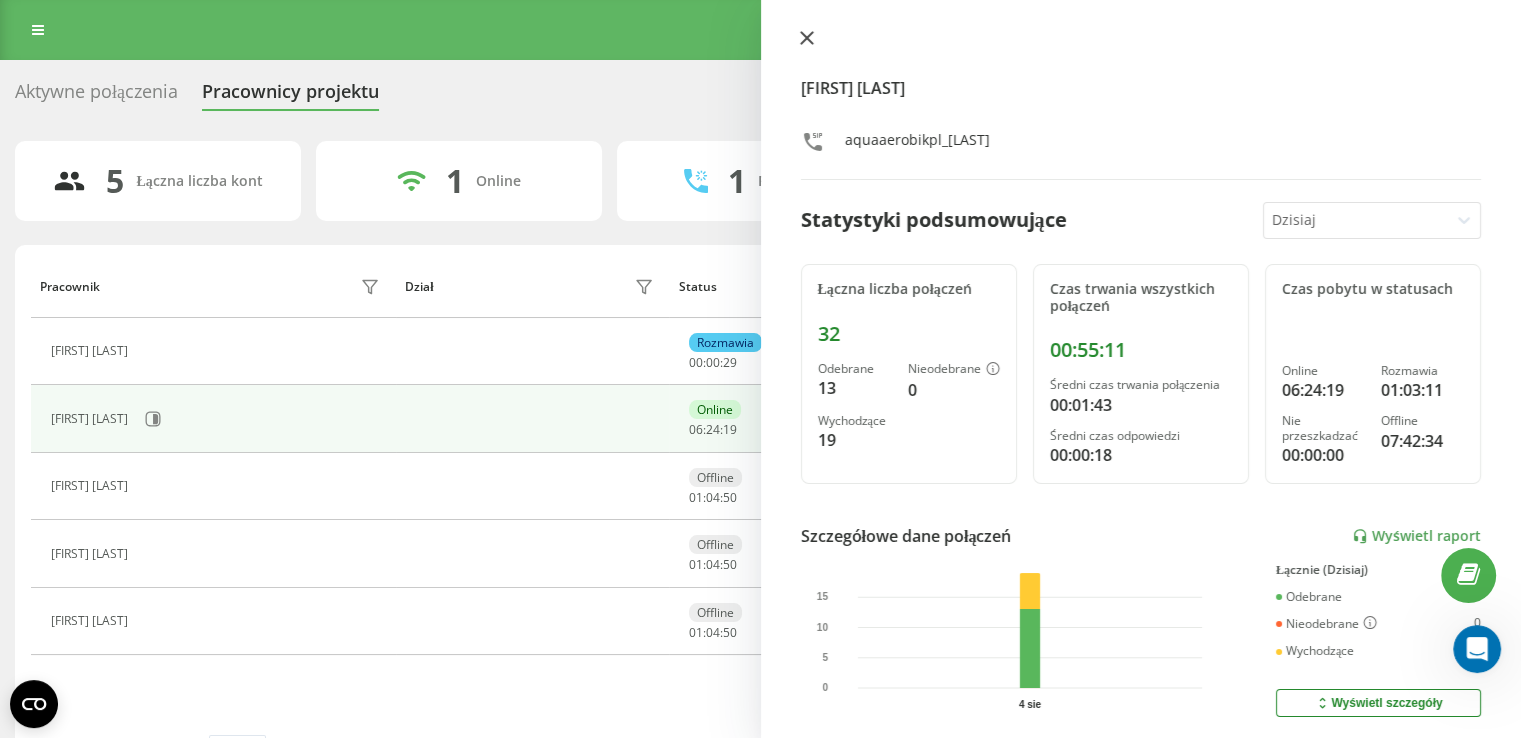 click 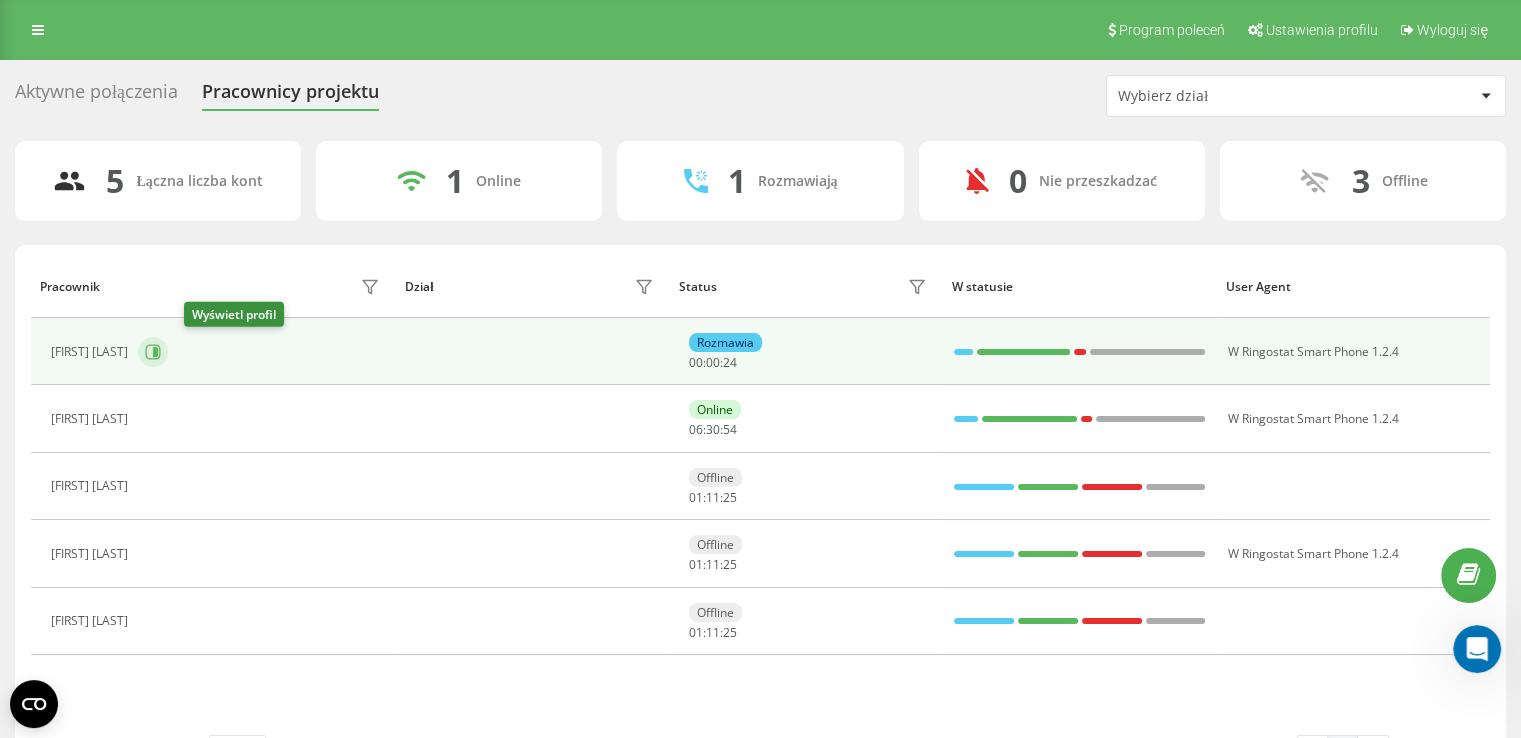 click 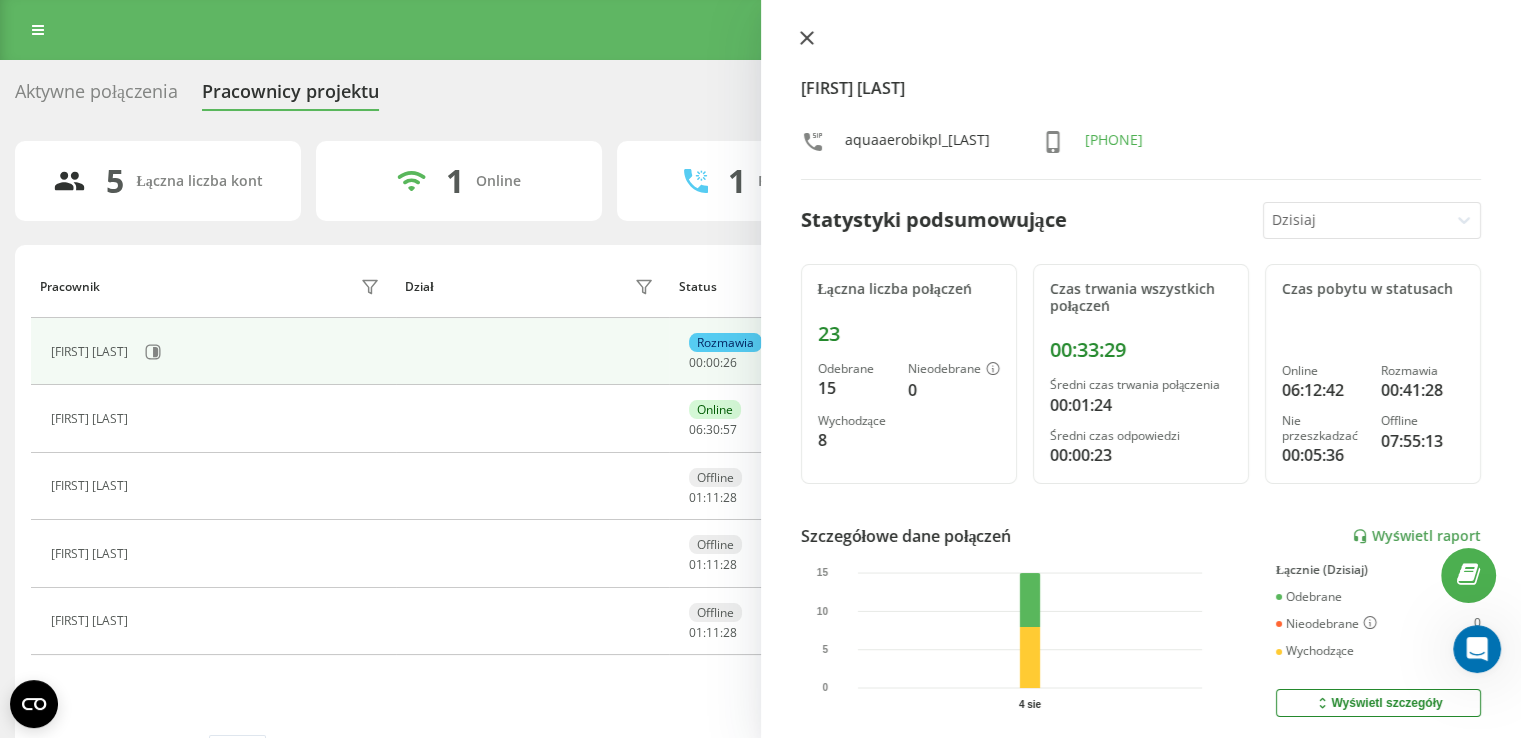 click at bounding box center (807, 39) 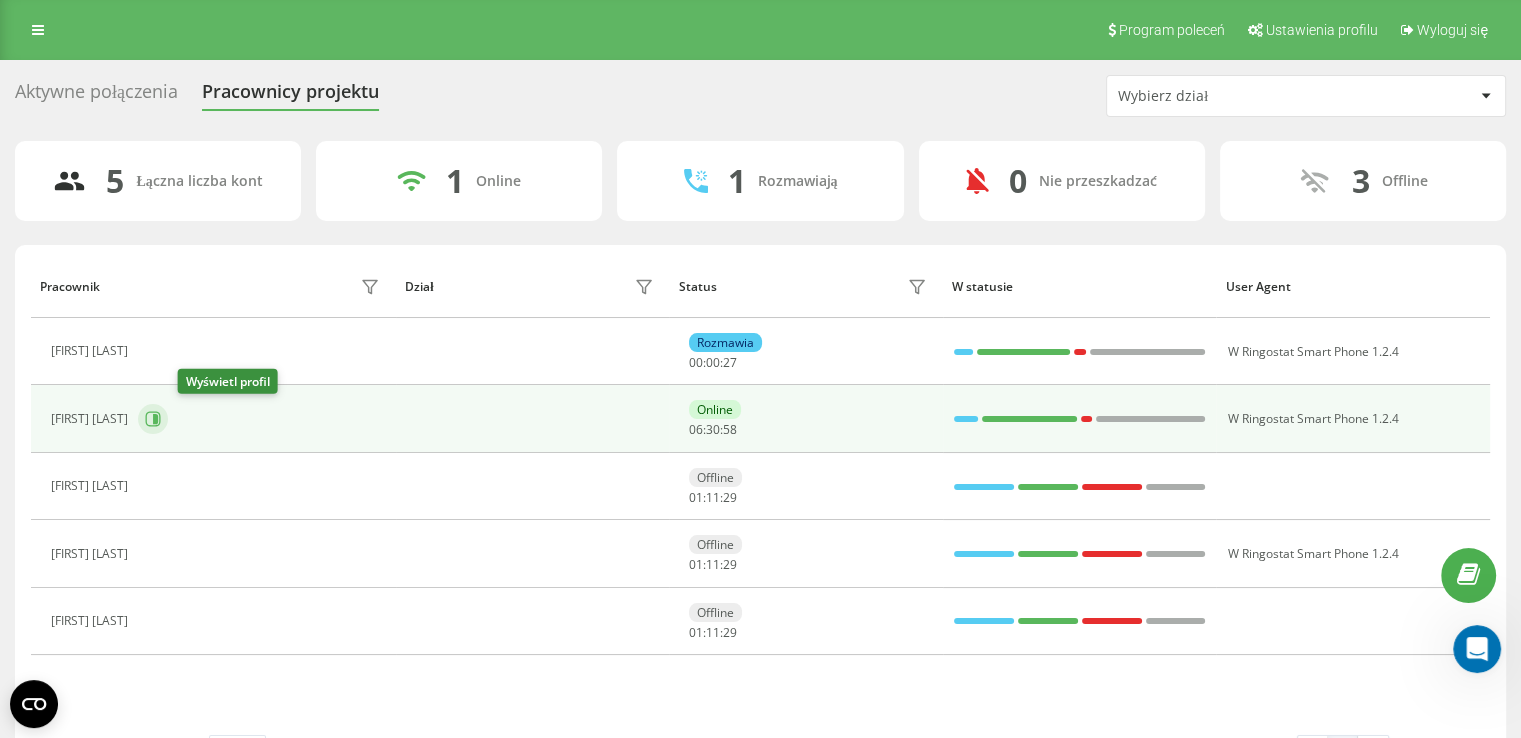 click 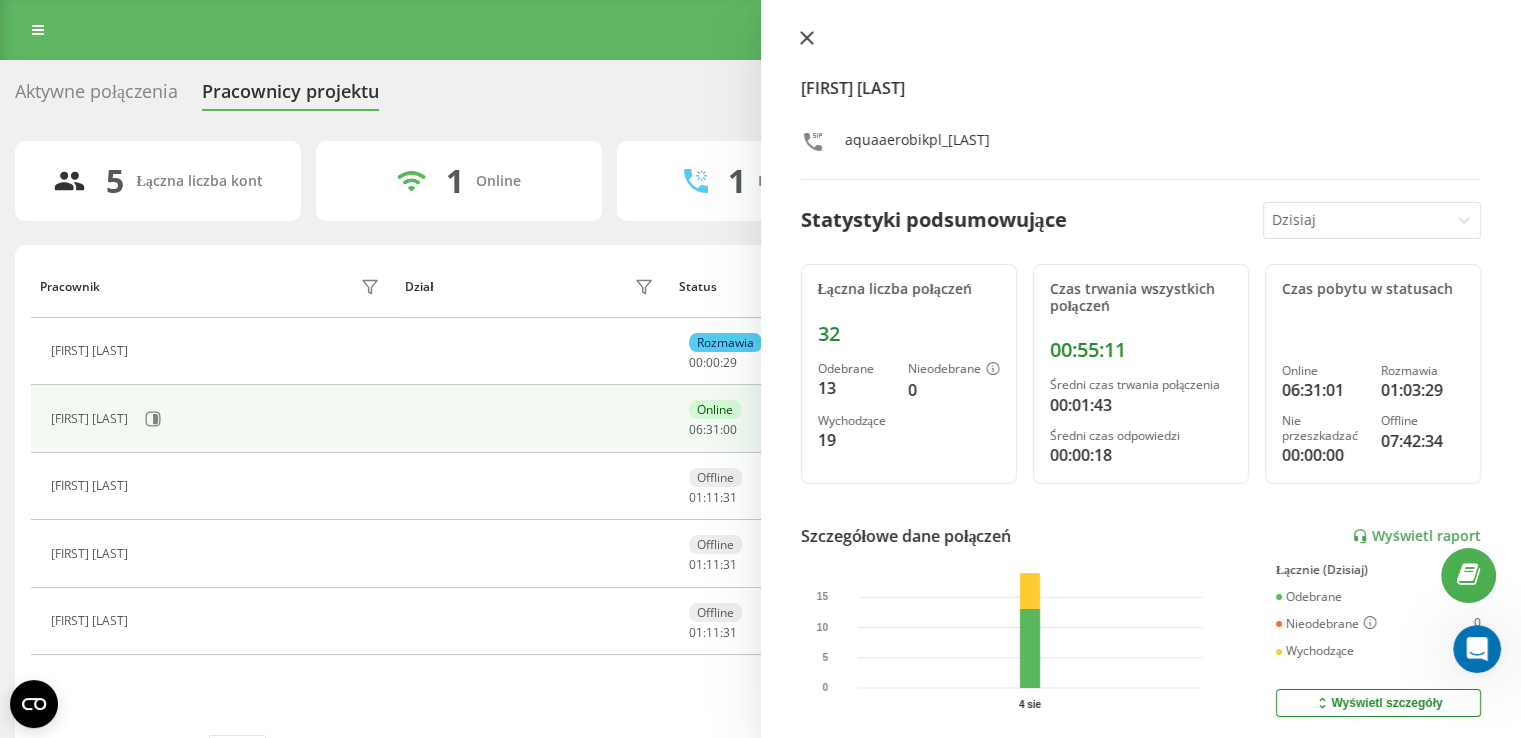 click 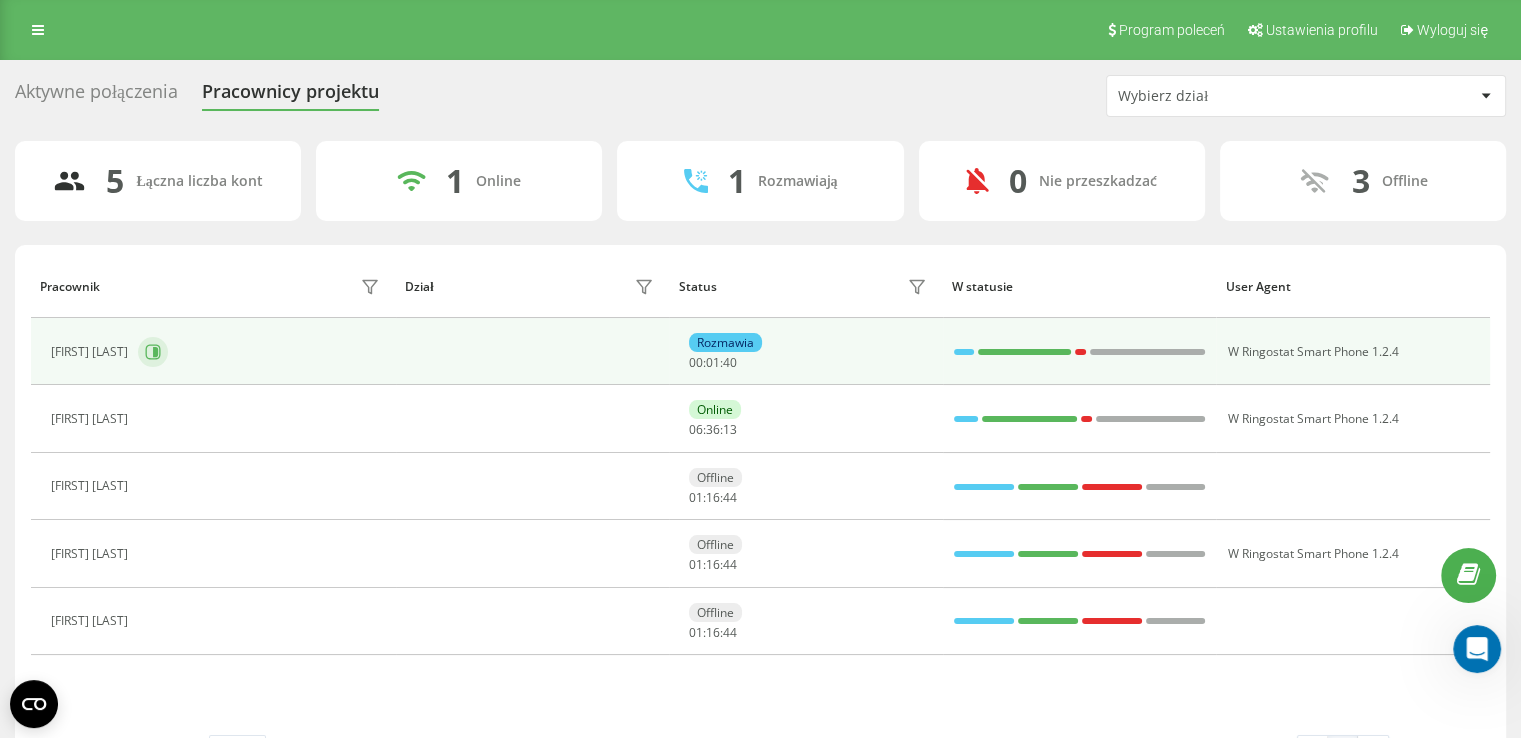 click 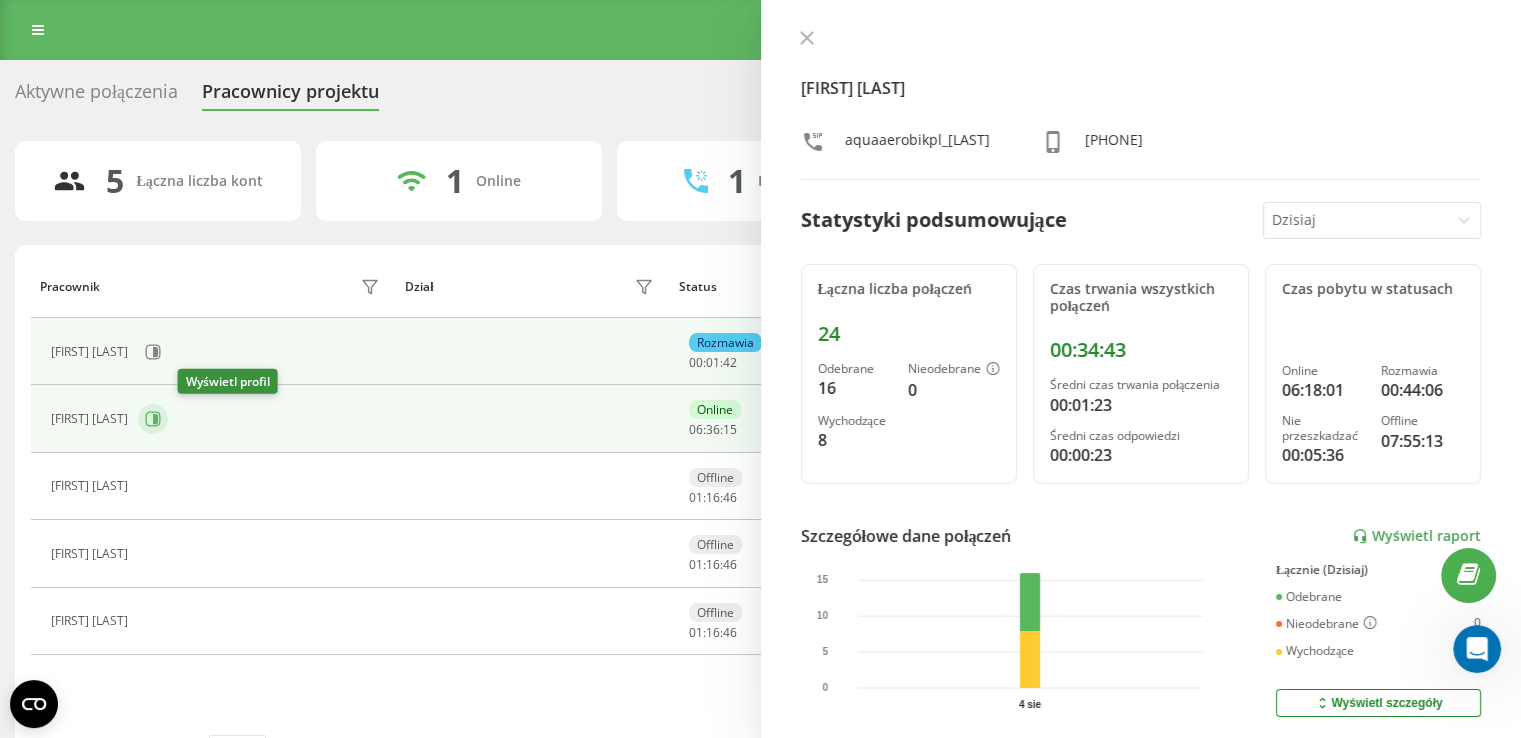 click 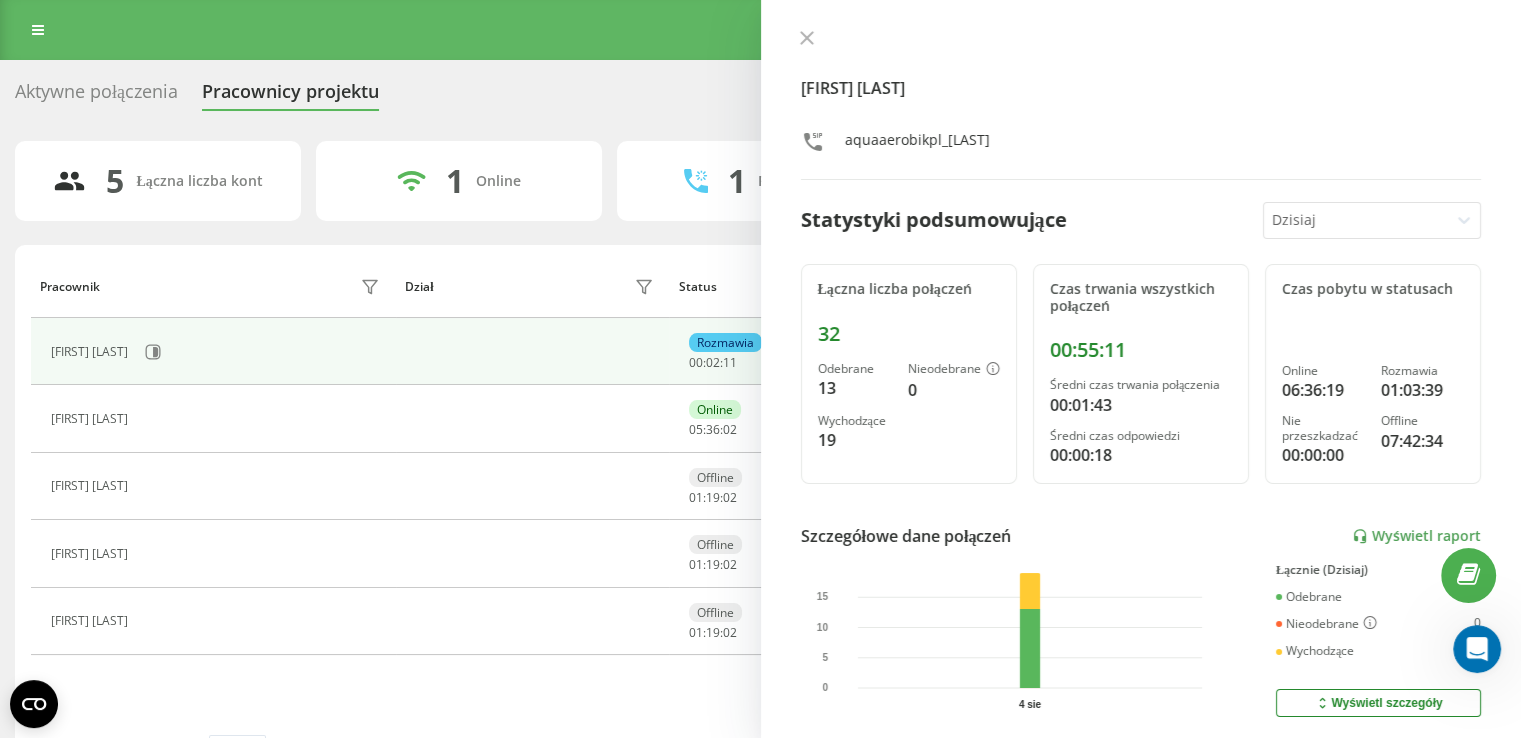 click on "[FIRST] [LAST]" at bounding box center (1141, 105) 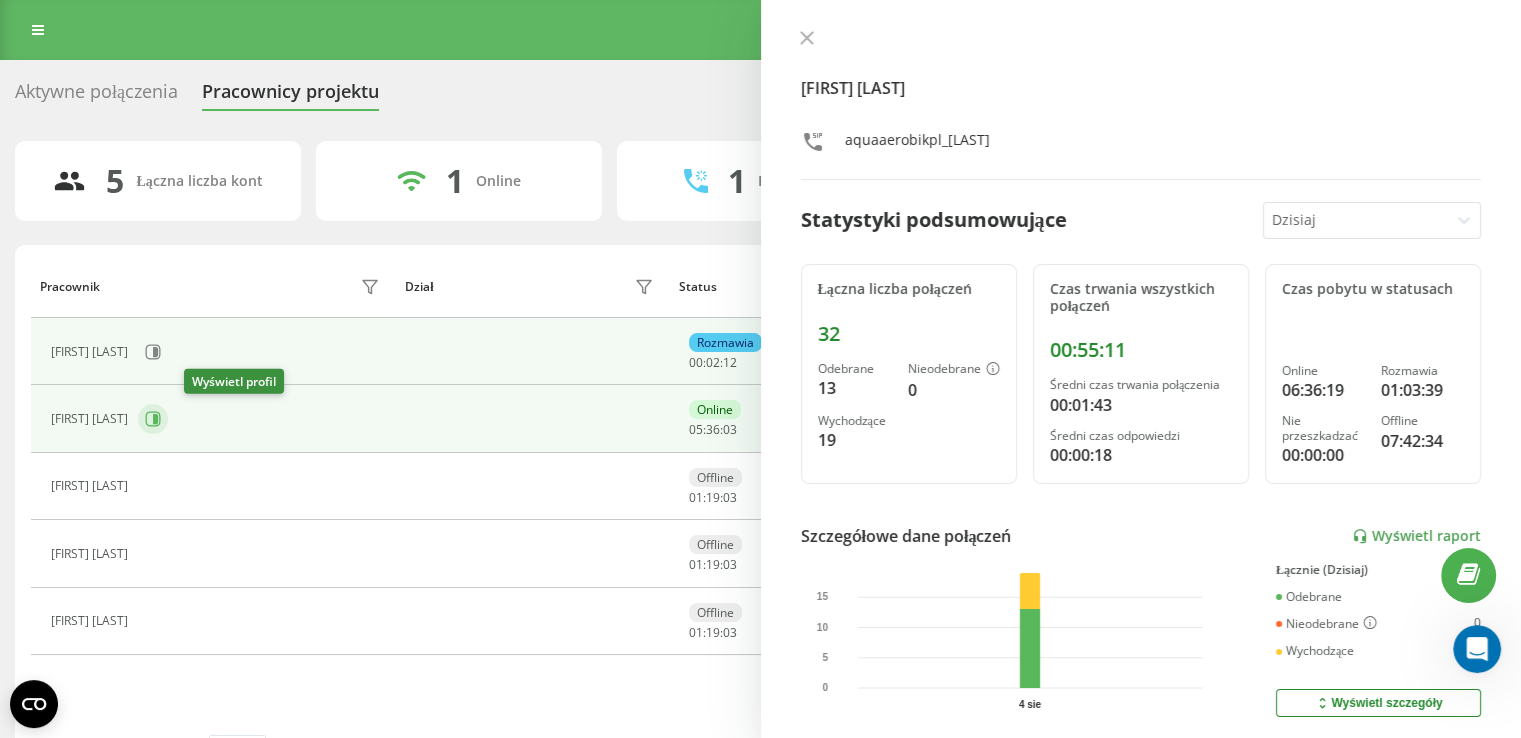 click 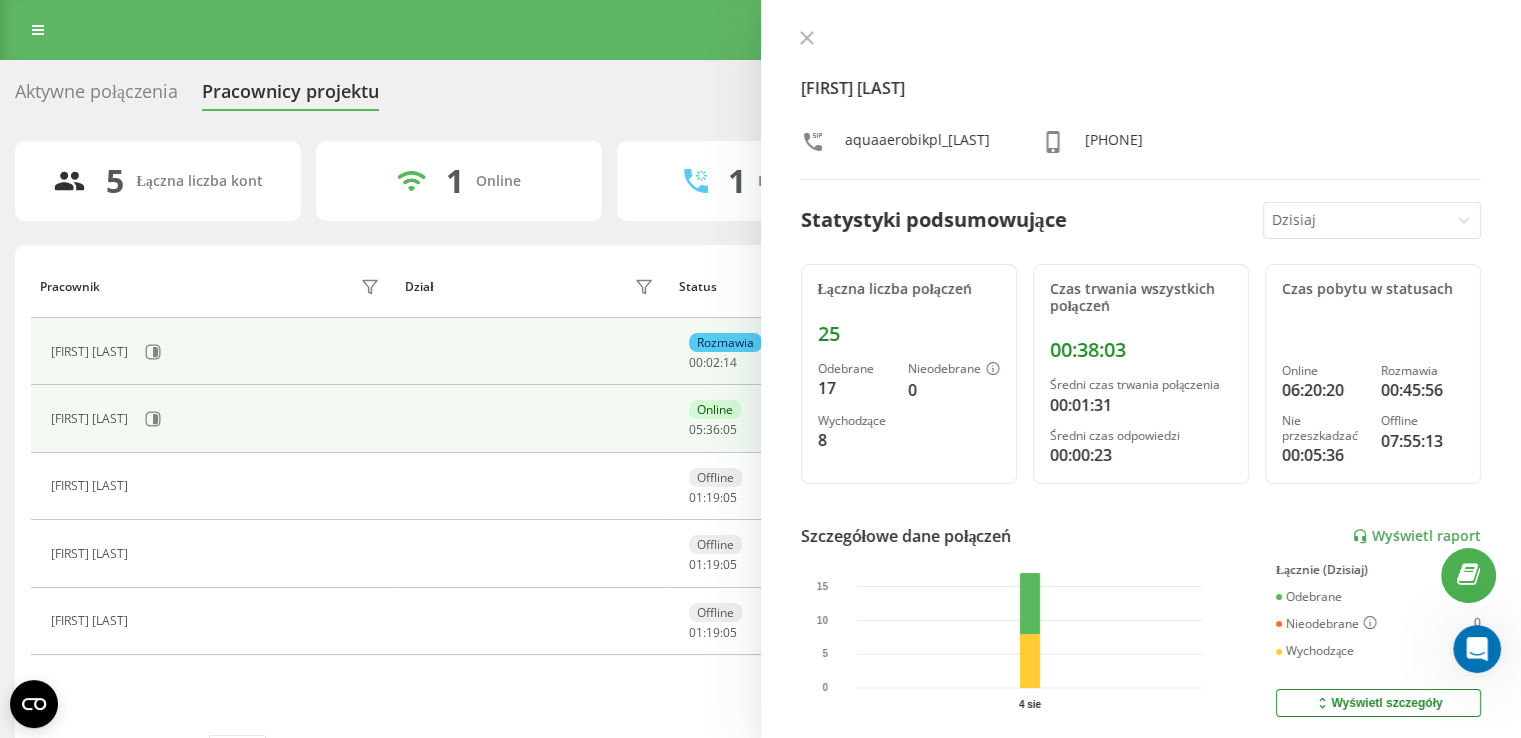 click on "[FIRST] [LAST]" at bounding box center (213, 351) 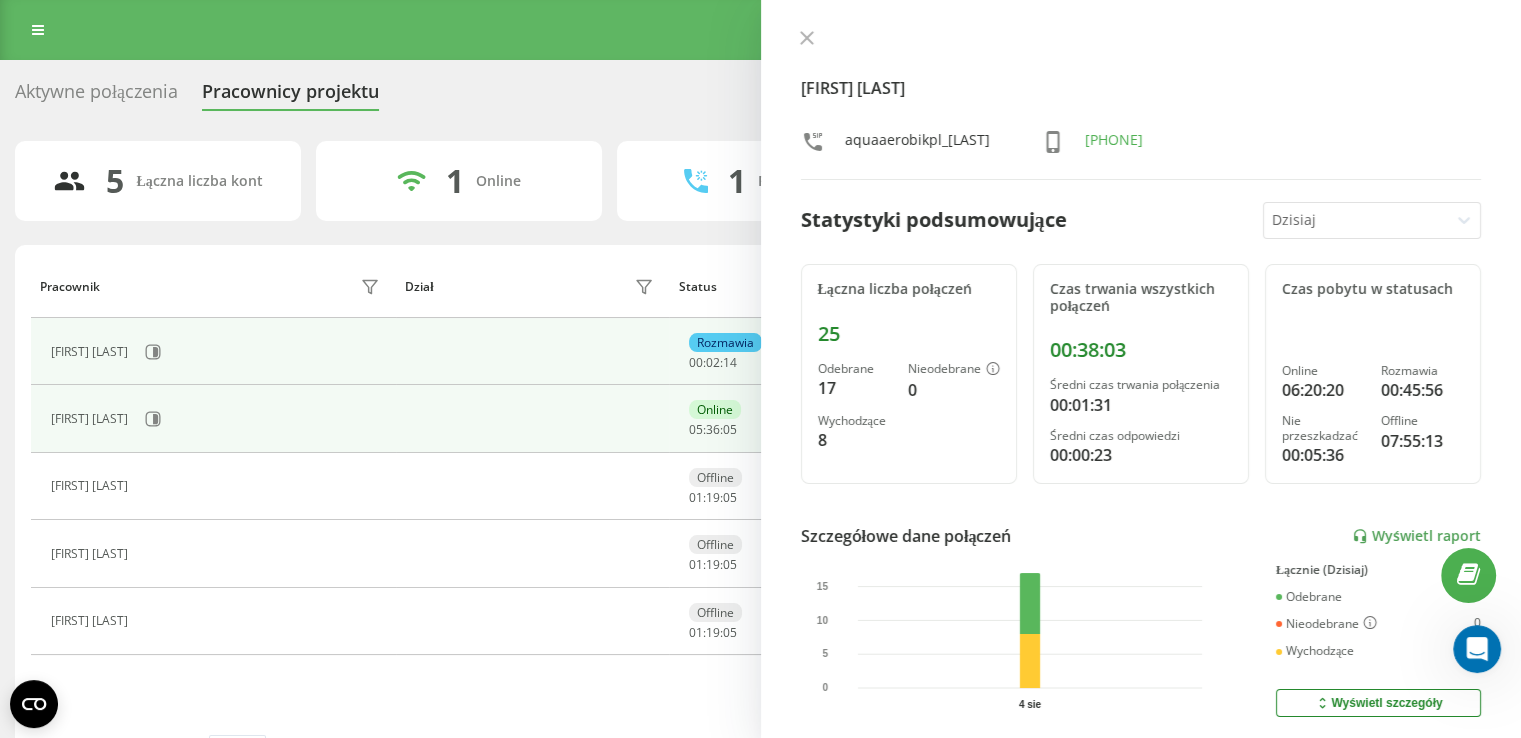 click on "[FIRST] [LAST]" at bounding box center (213, 351) 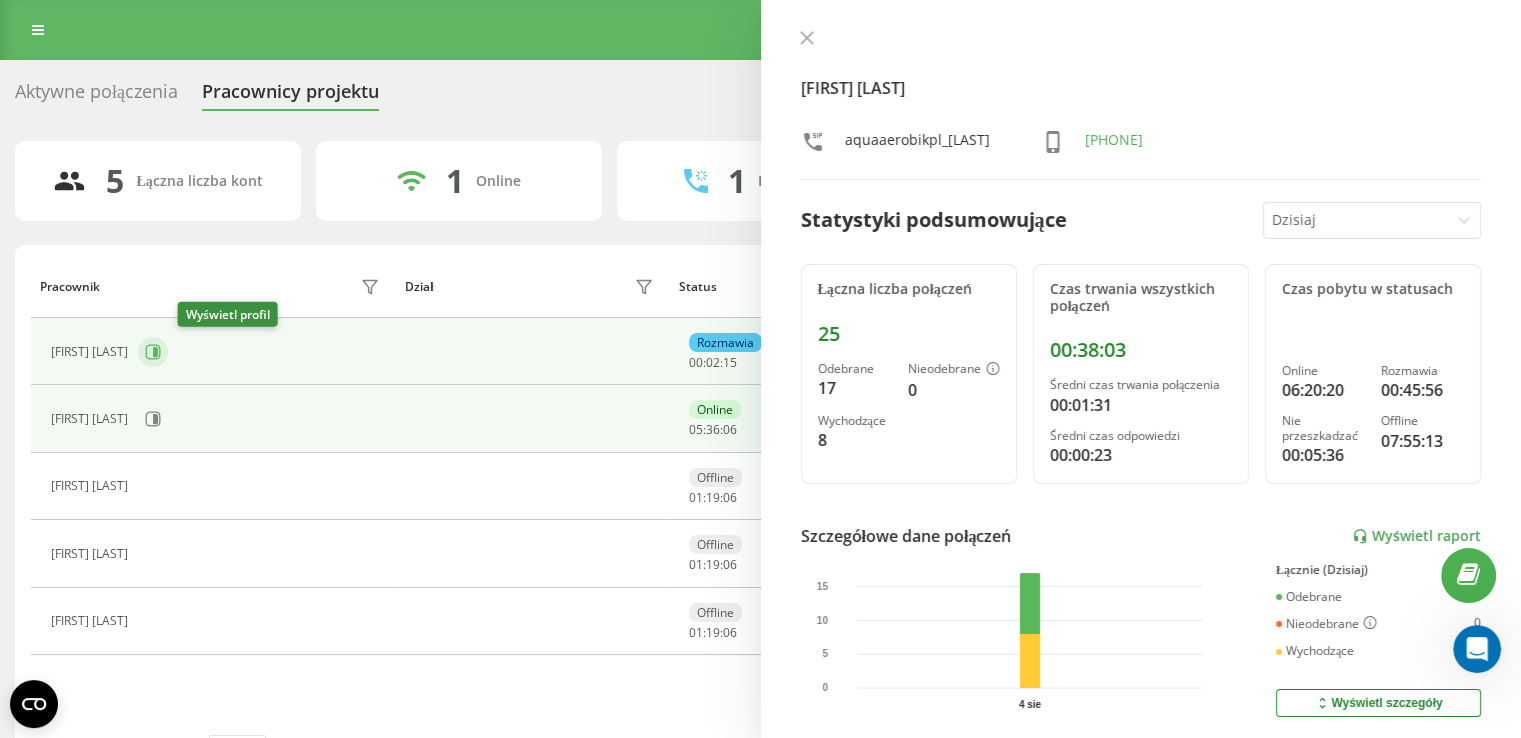 click 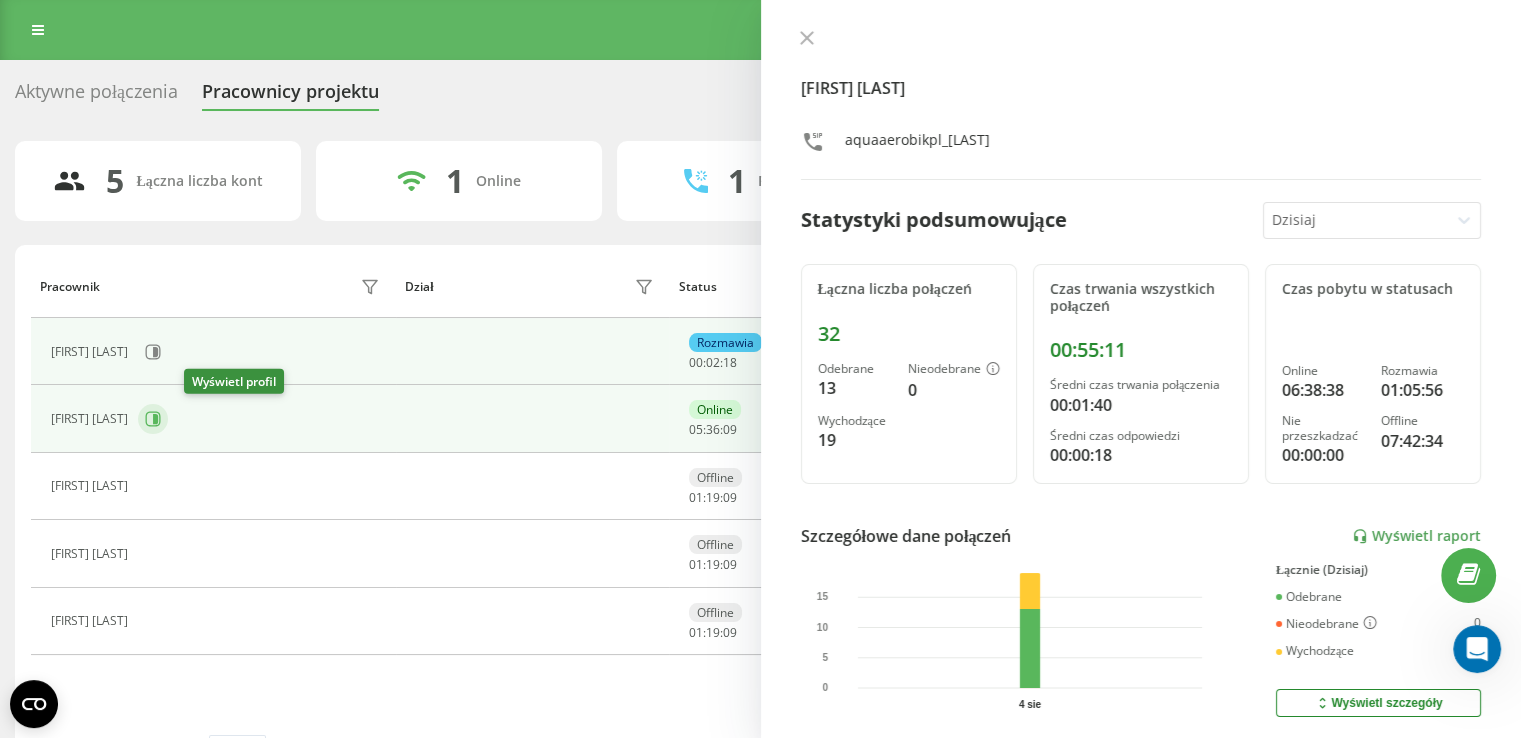 click 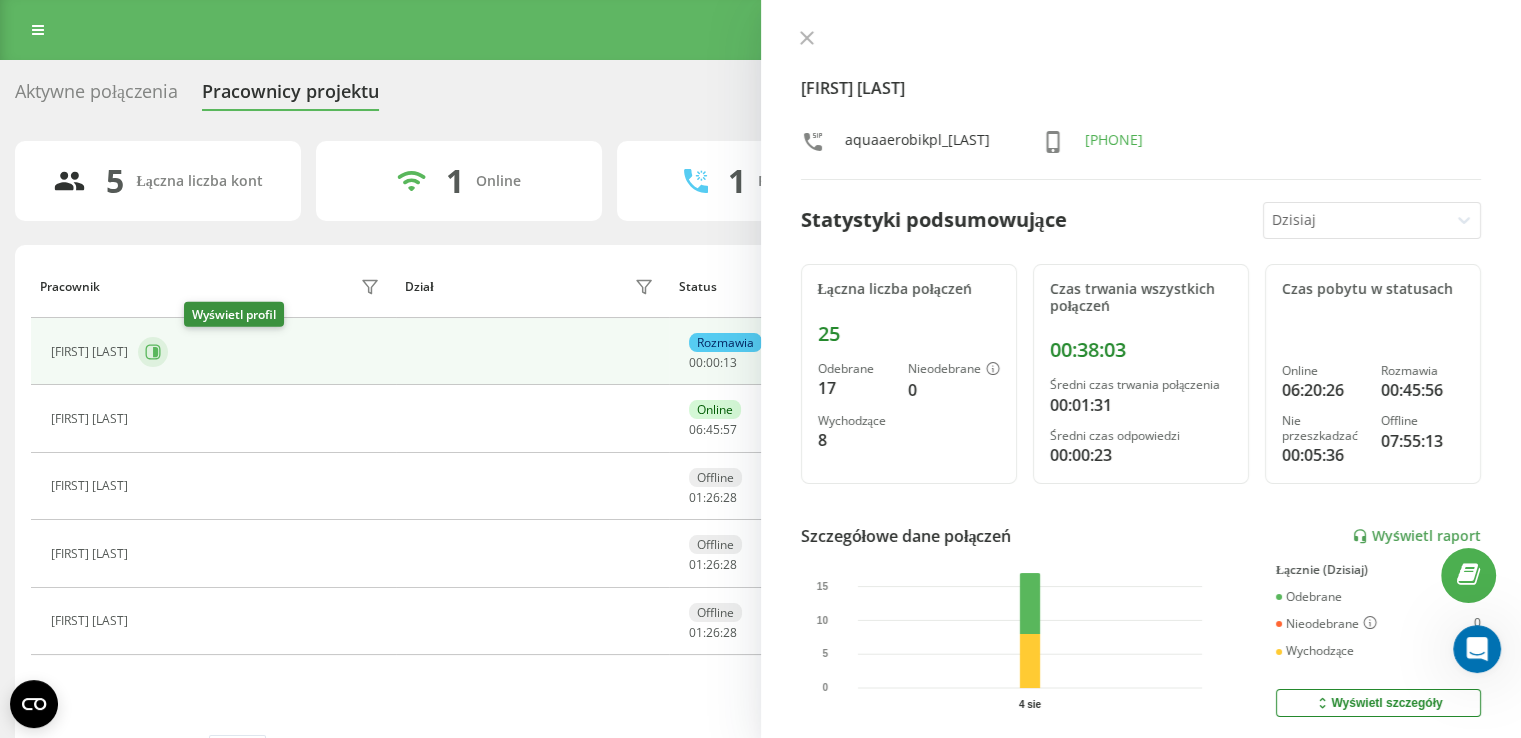 click 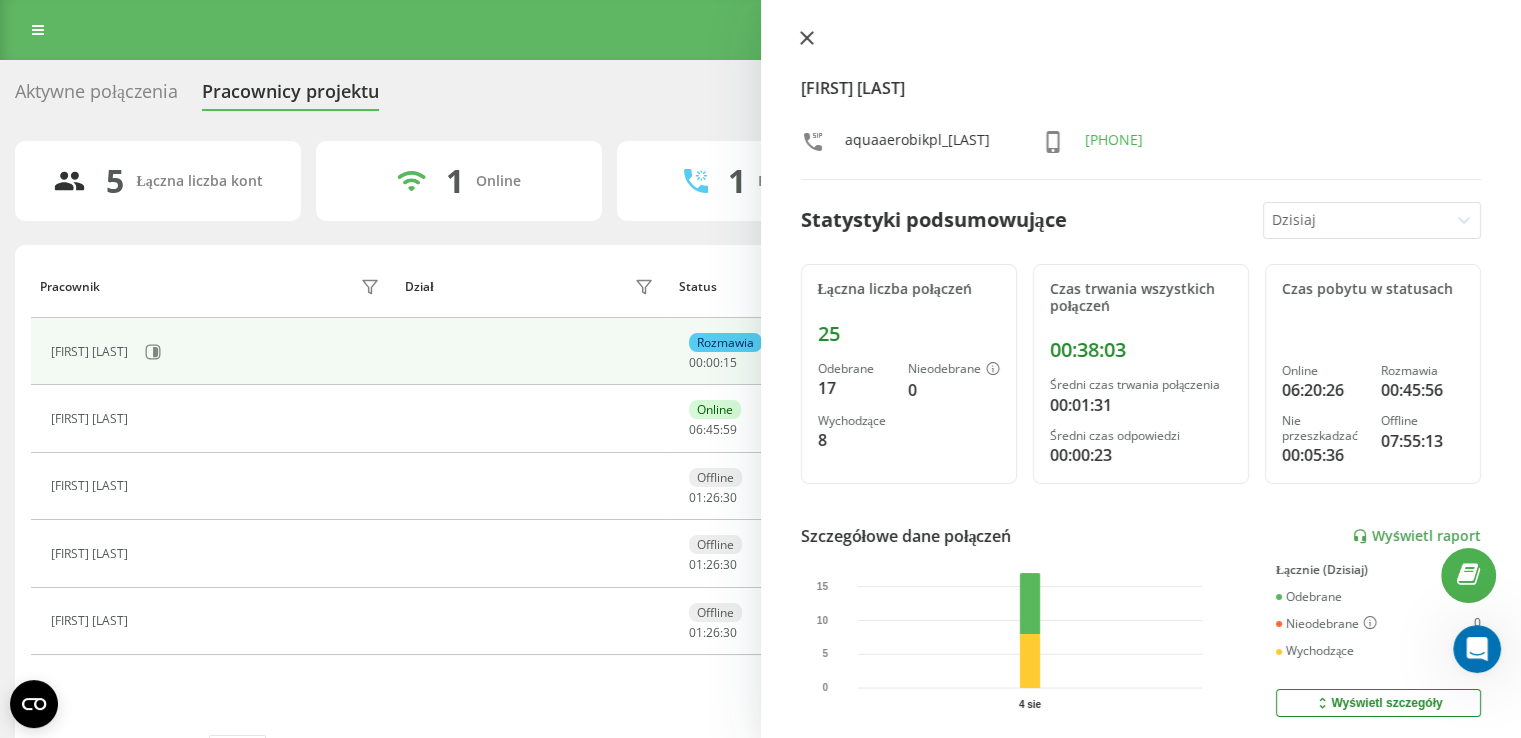 click 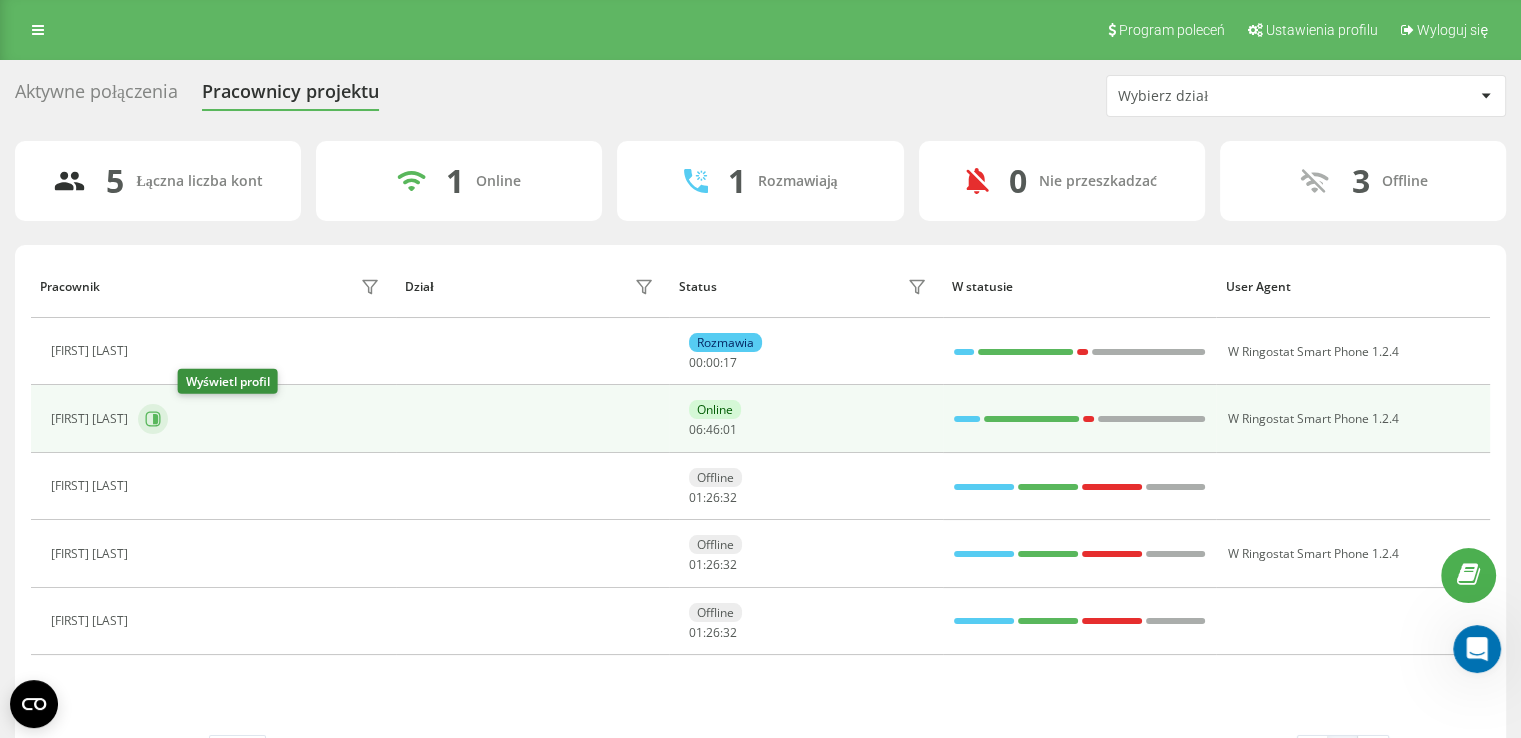 click at bounding box center (153, 419) 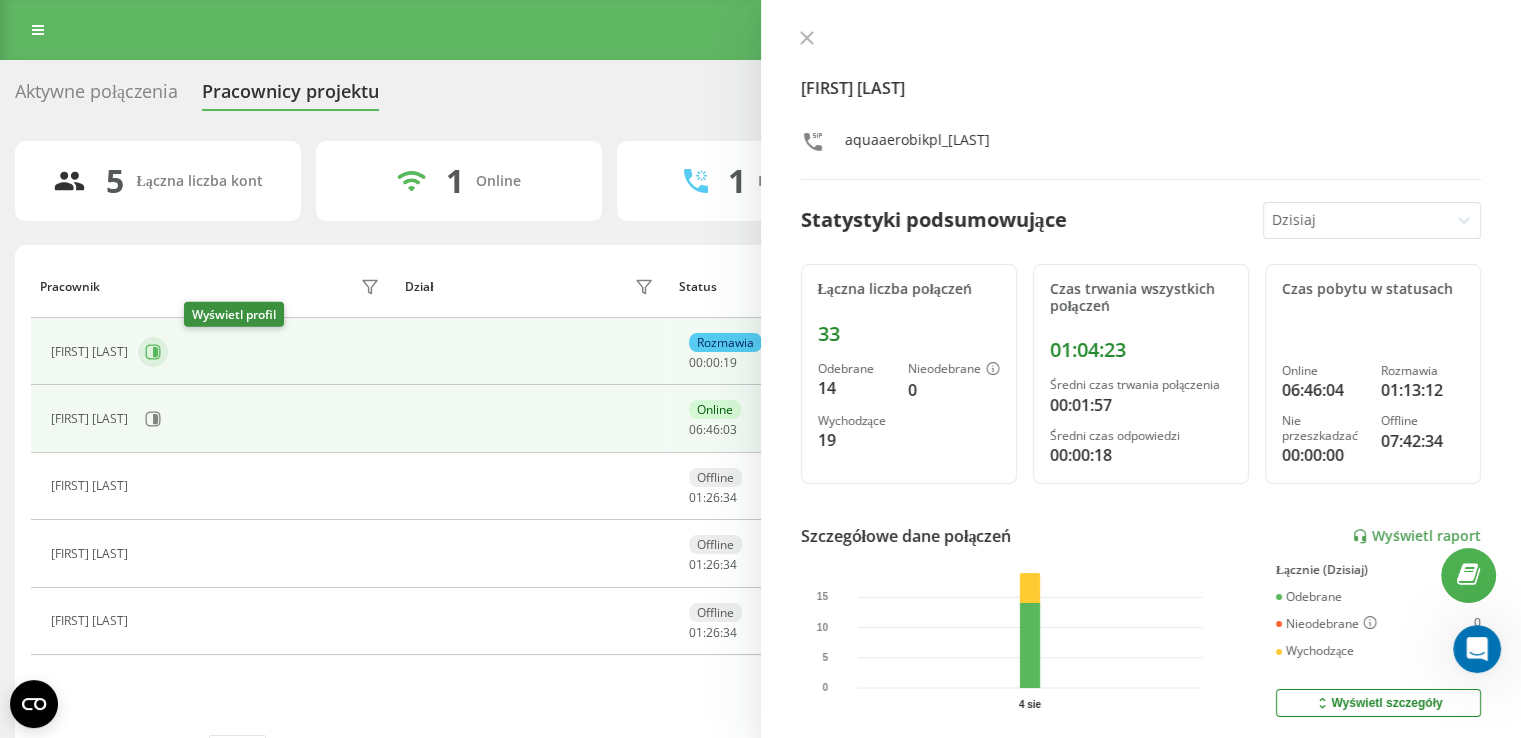 click 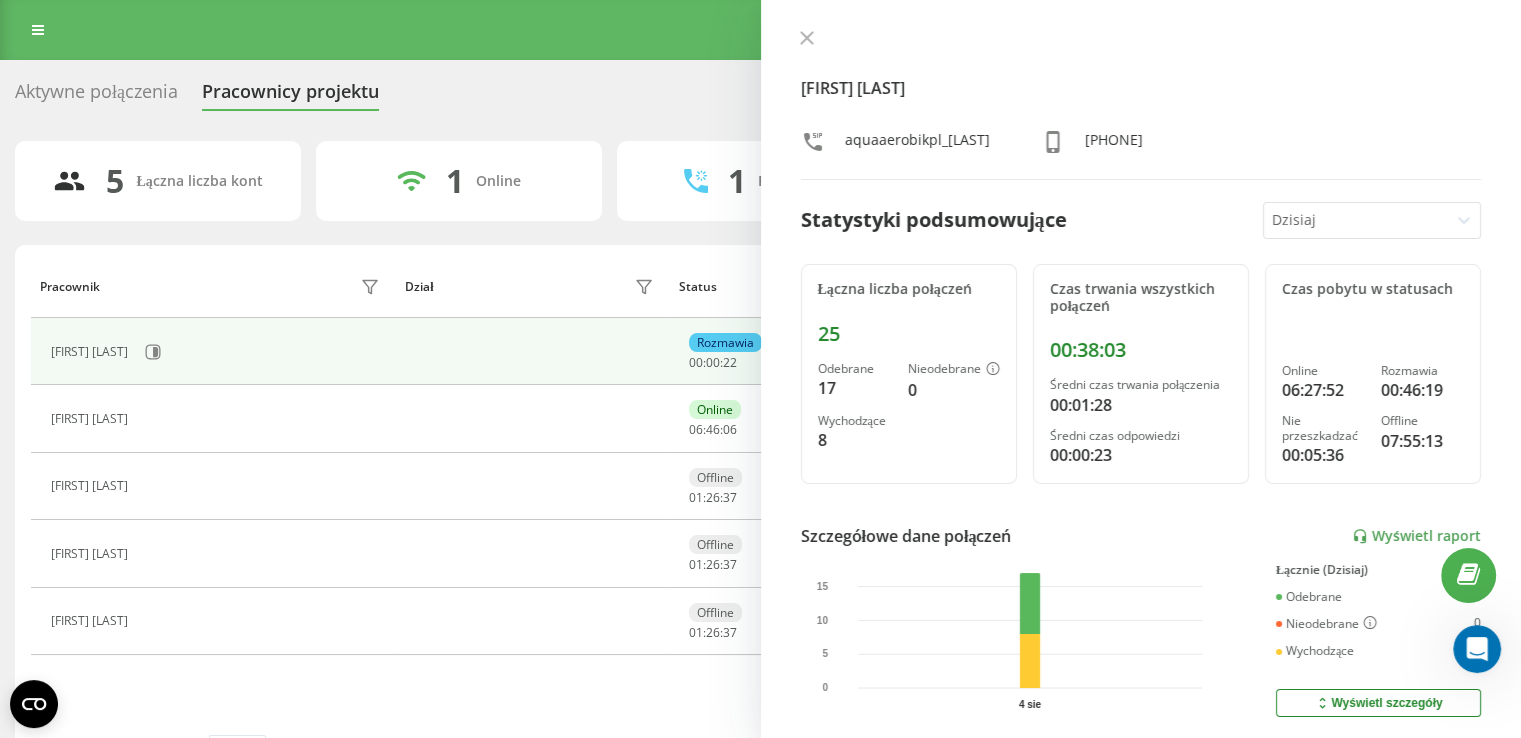 click 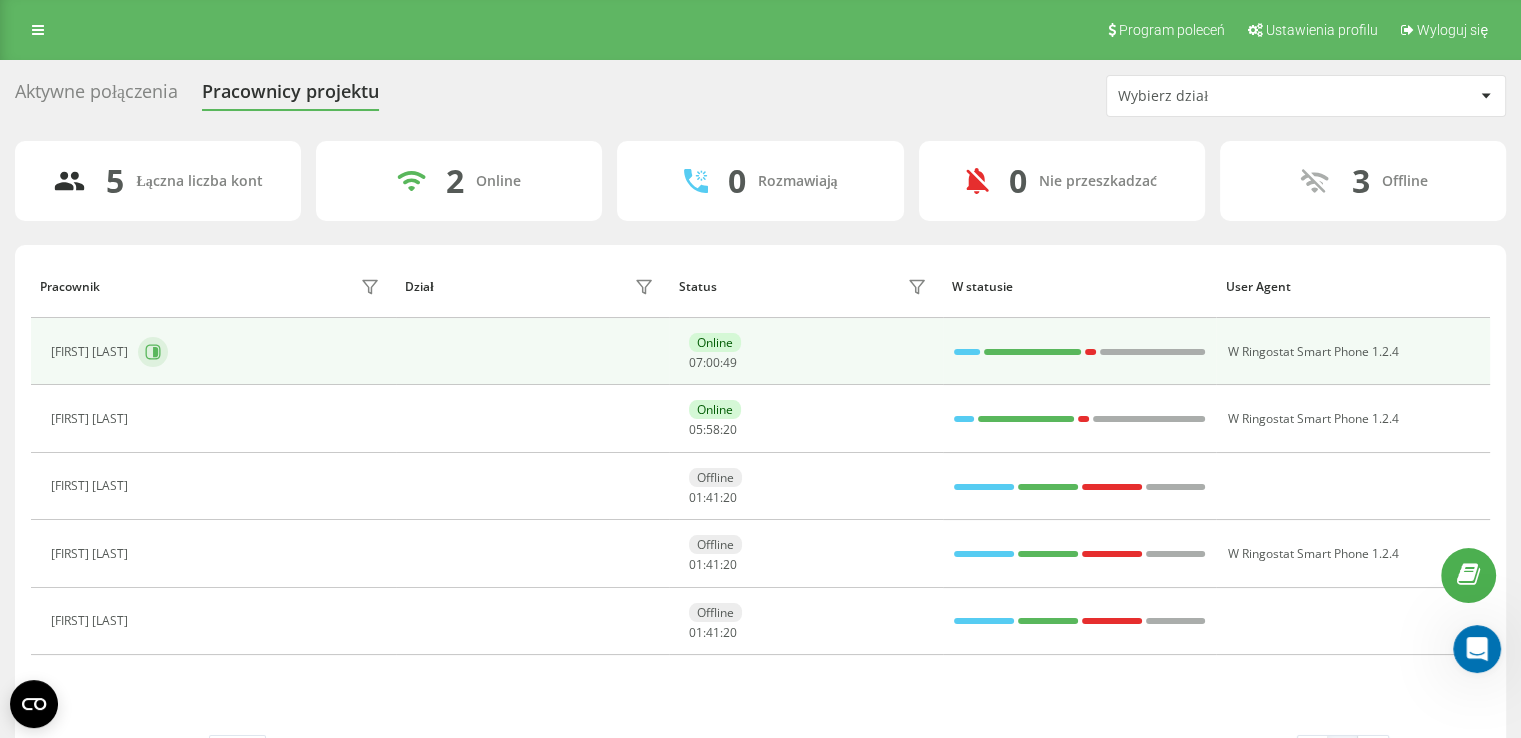 click 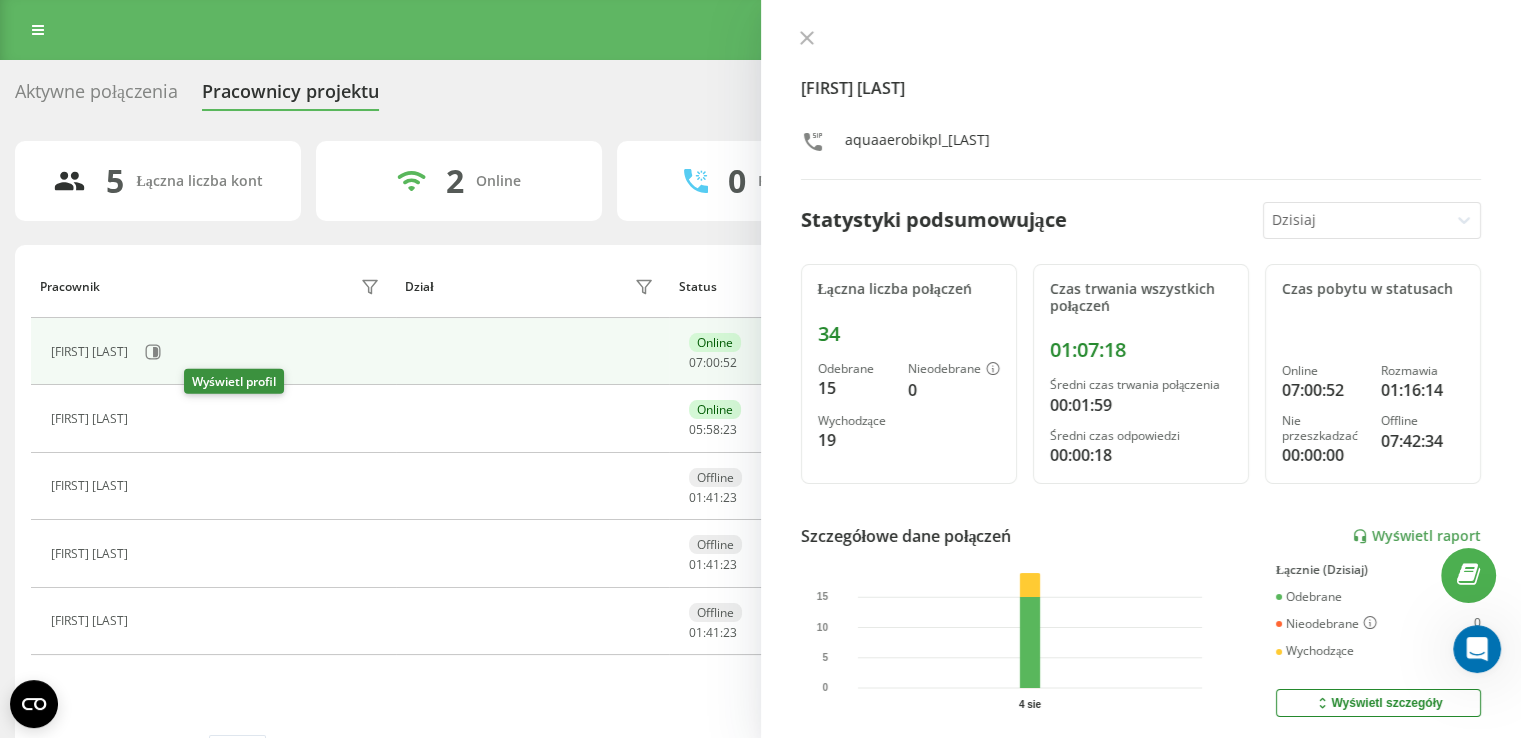click 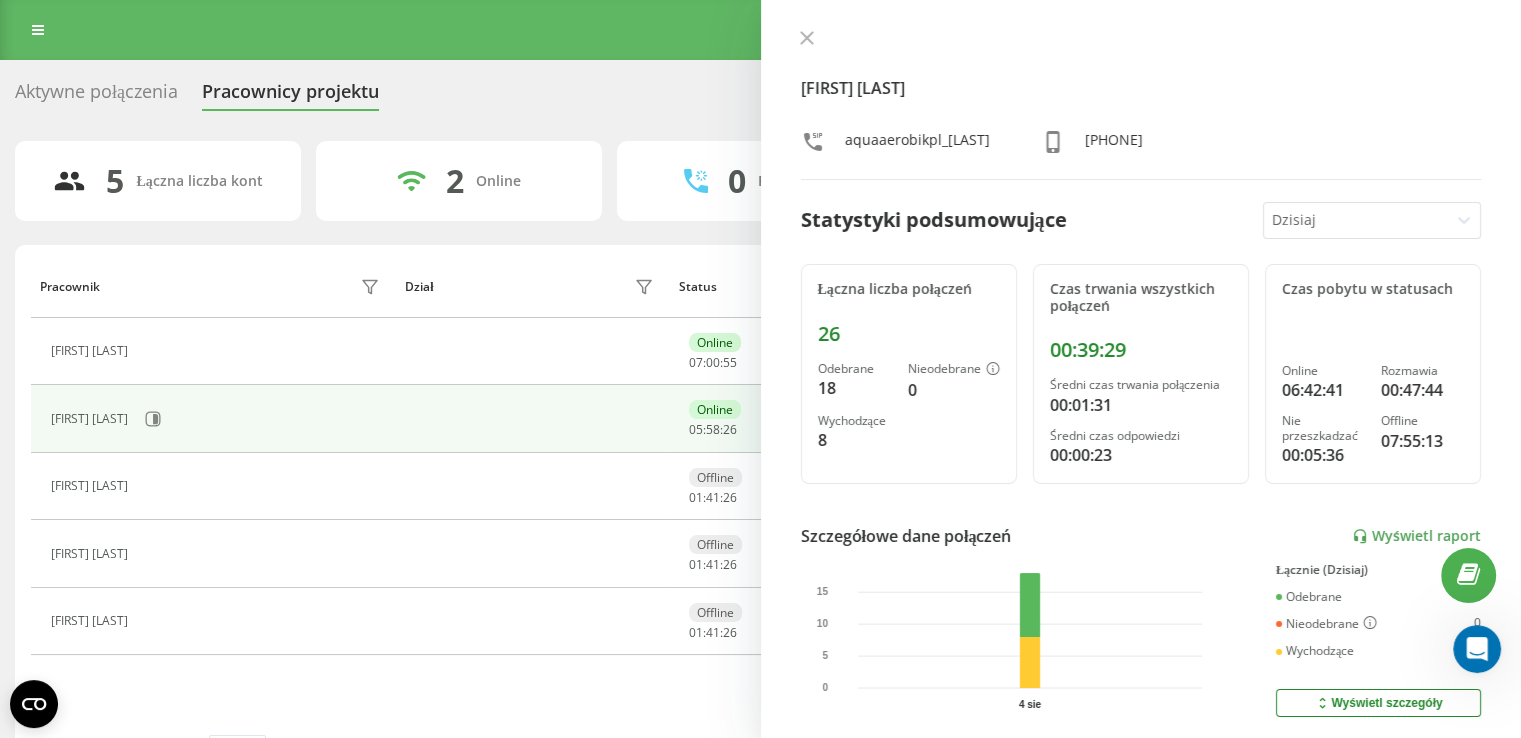 click on "[FIRST] [LAST] [PHONE]" at bounding box center (1141, 105) 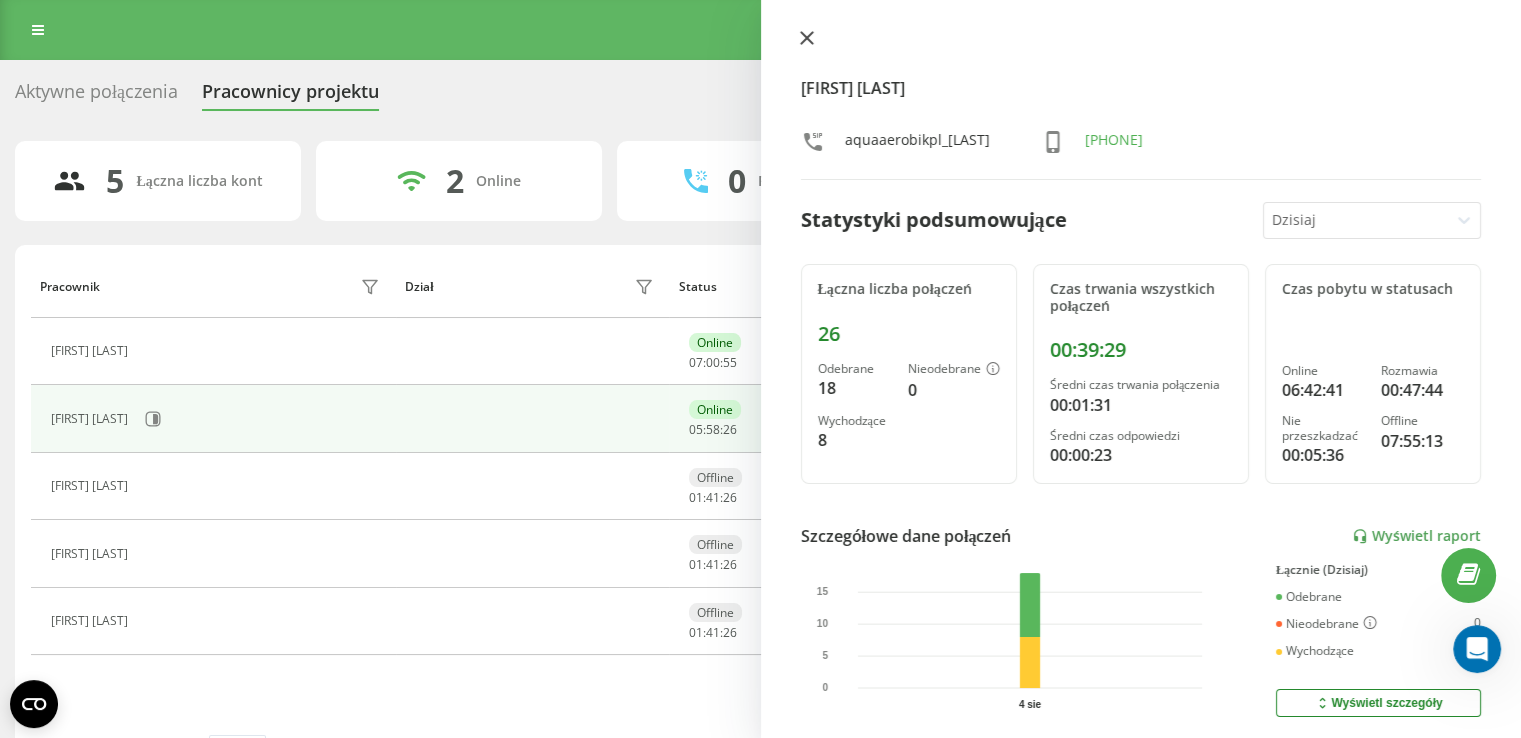 click at bounding box center [807, 39] 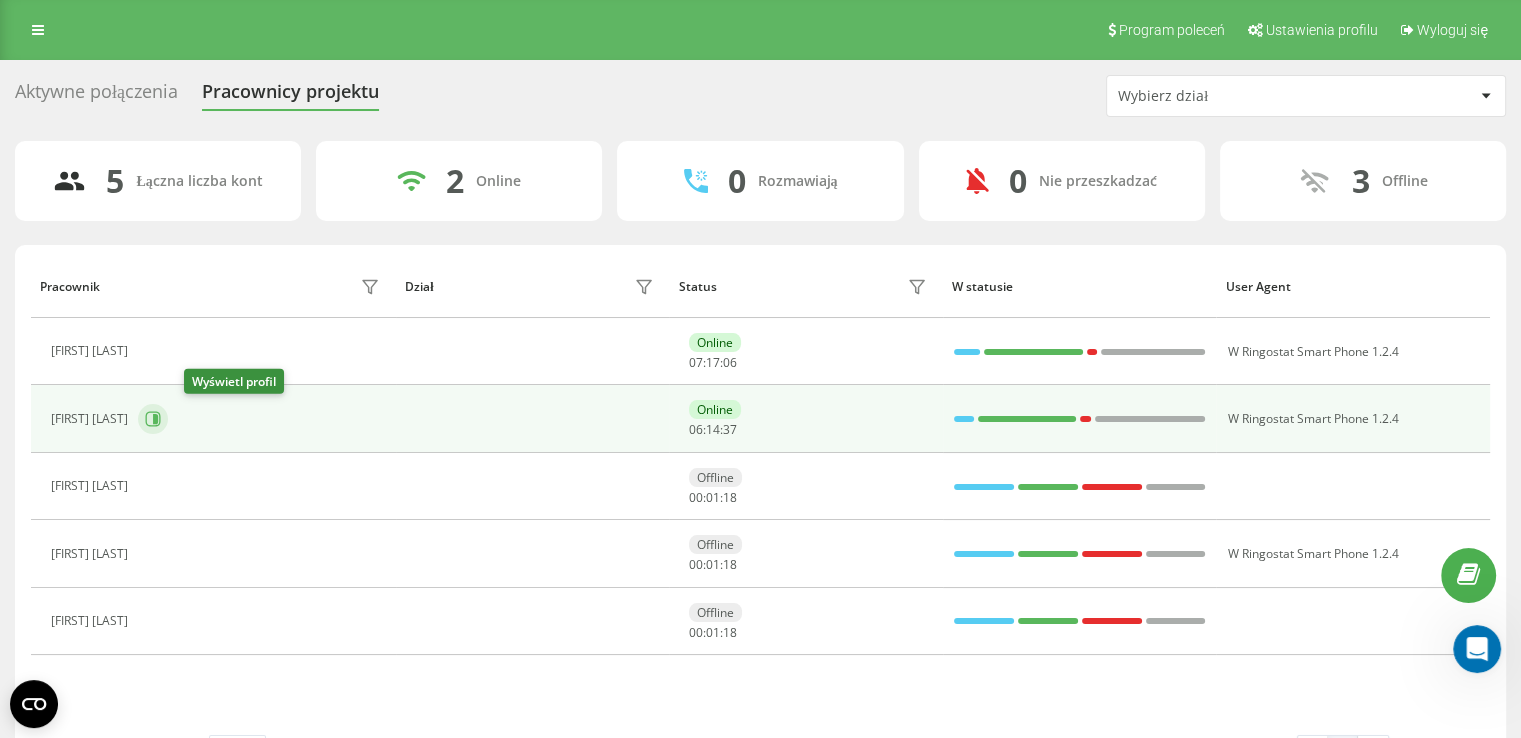 click at bounding box center [153, 419] 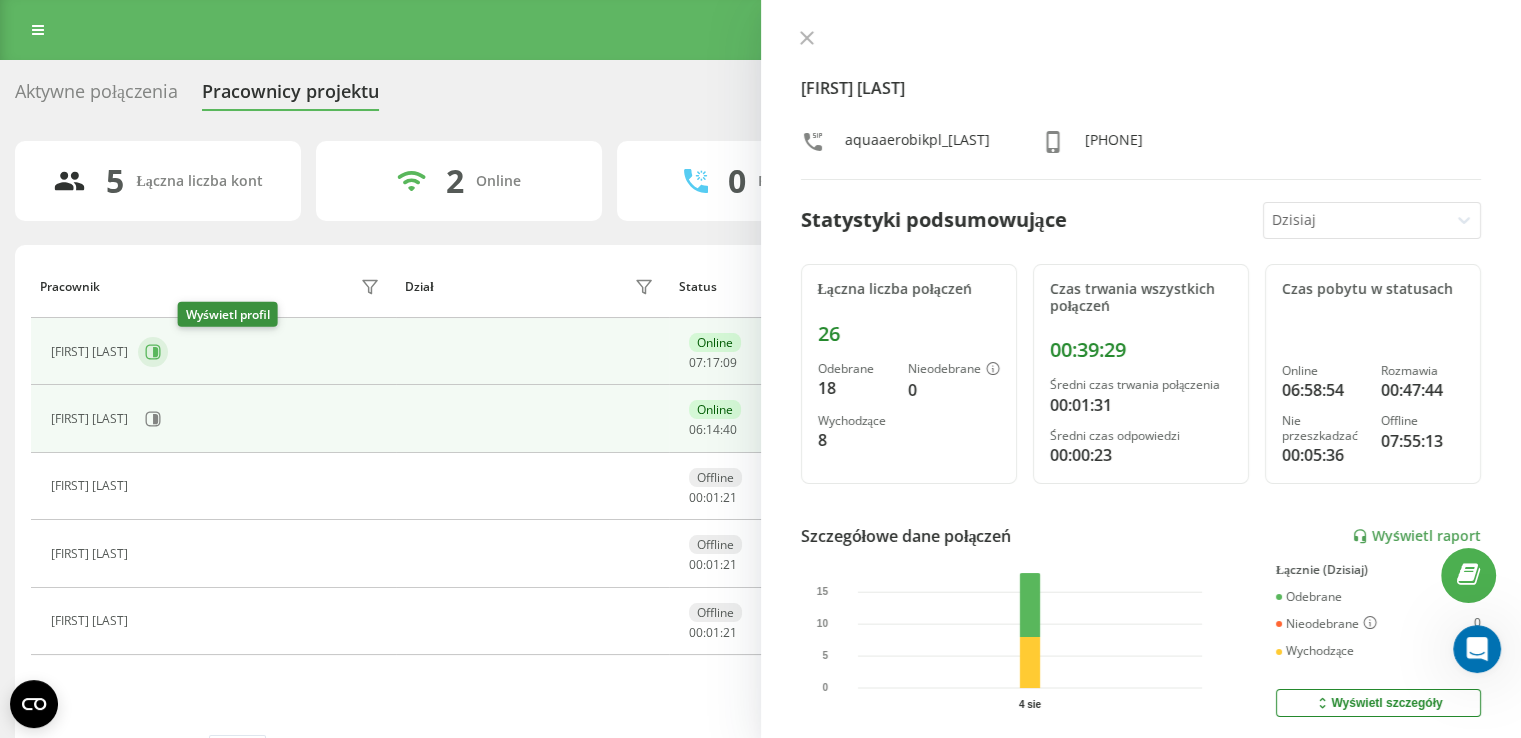 click 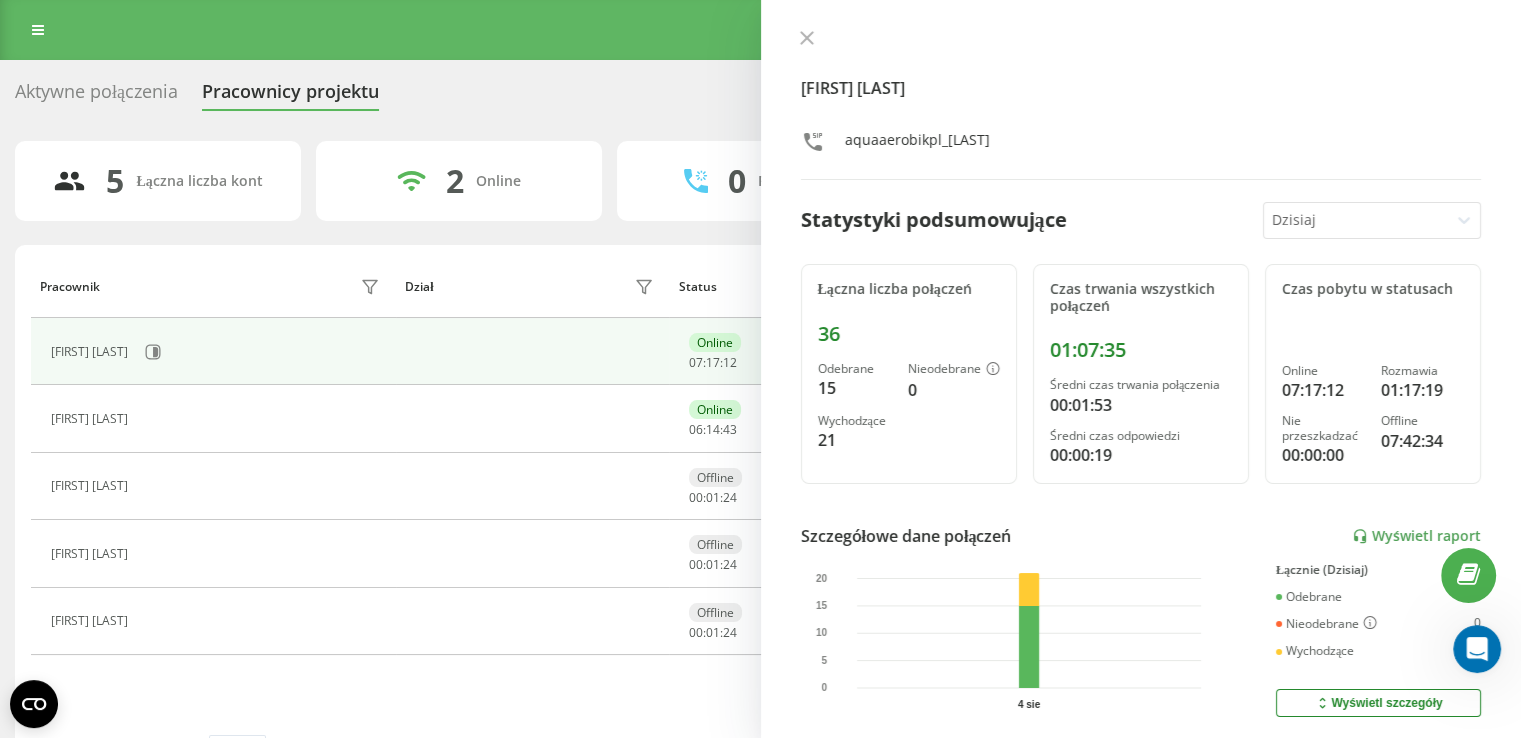 click on "[FIRST] [LAST] [PHONE] Statystyki podsumowujące Dzisiaj Łączna liczba połączeń 36 Odebrane 15 Nieodebrane 0 Wychodzące 21 Czas trwania wszystkich połączeń [TIME] Średni czas trwania połączenia [TIME] Średni czas odpowiedzi [TIME] Czas pobytu w statusach Online [TIME] Rozmawia [TIME] Nie przeszkadzać [TIME] Offline [TIME] Szczegółowe dane połączeń Wyświetl raport 4 sie 0 5 10 15 20 Łącznie (Dzisiaj) Odebrane 15 Nieodebrane 0 Wychodzące 21 Wyświetl szczegóły Szczegółowe dane o statusie 4 sie Łącznie (Dzisiaj) Online [TIME] Rozmawia [TIME] Nie przeszkadzać [TIME] Offline [TIME] Wyświetl szczegóły" at bounding box center (1141, 369) 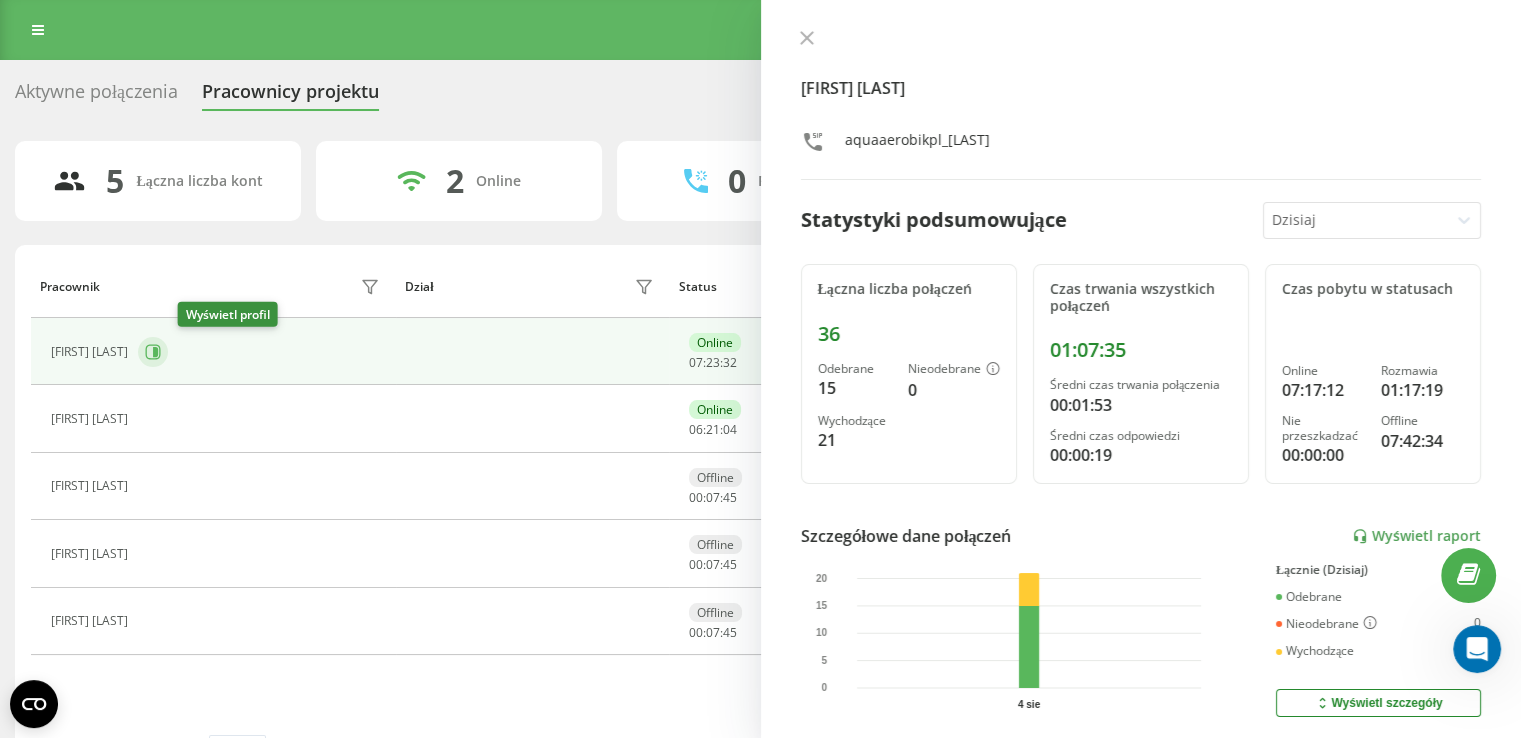 click 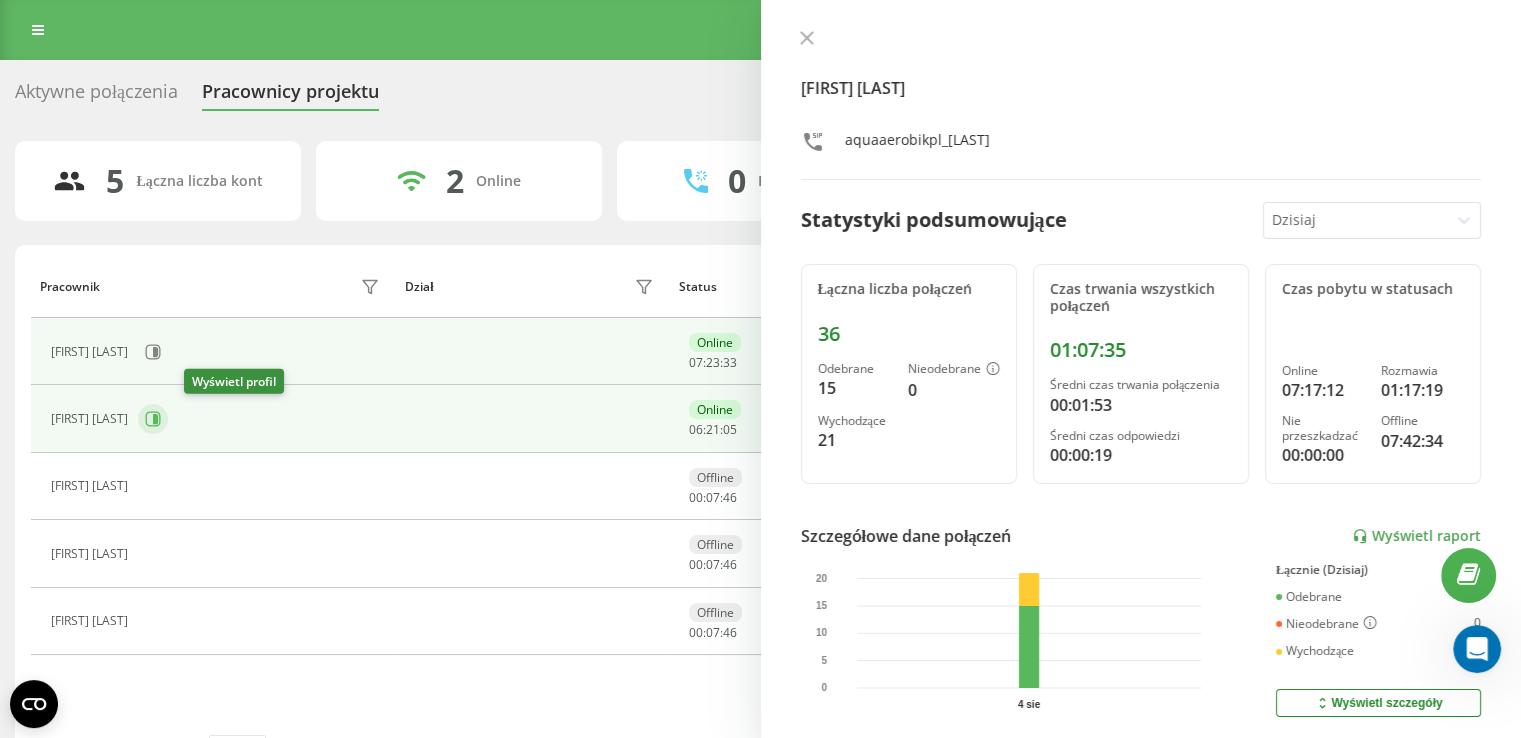 click 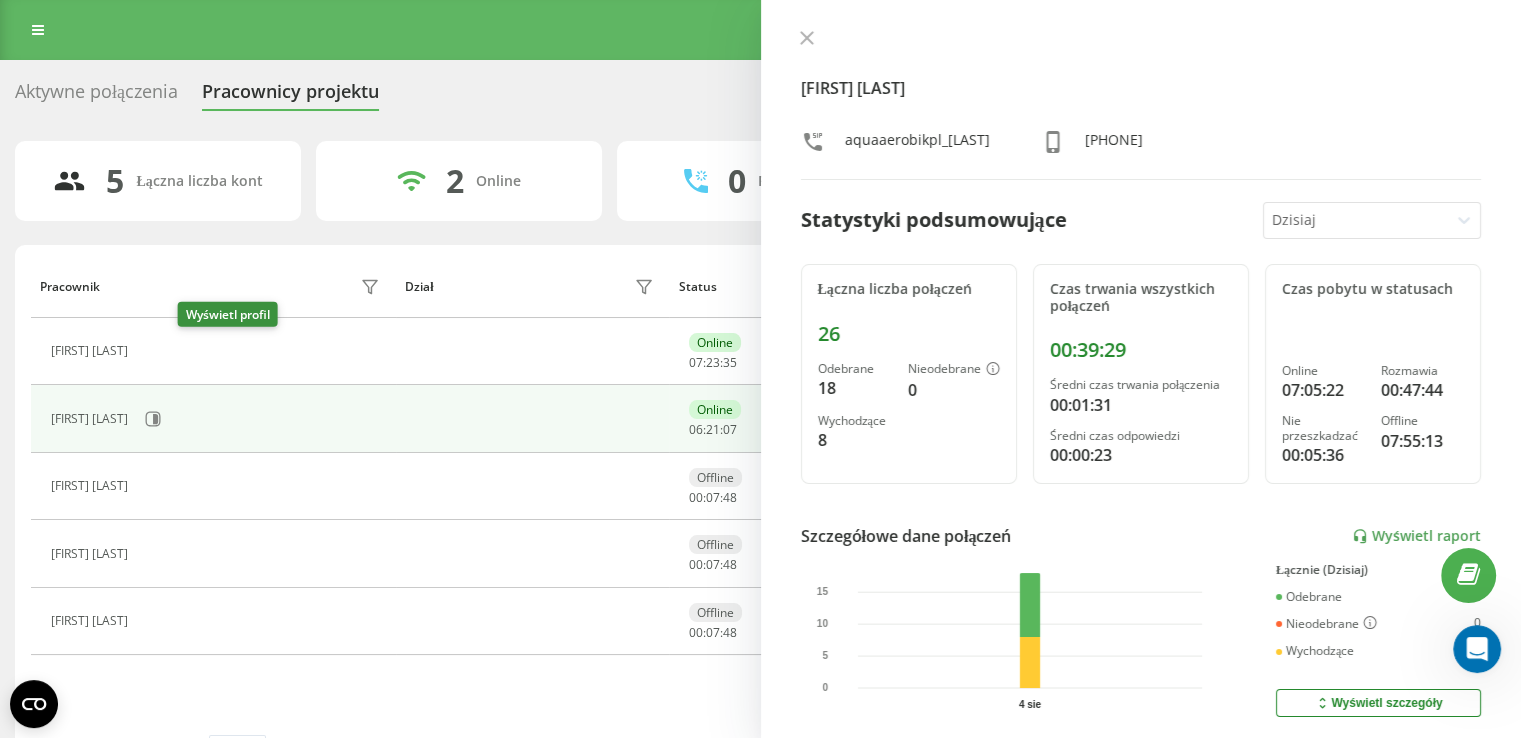 click 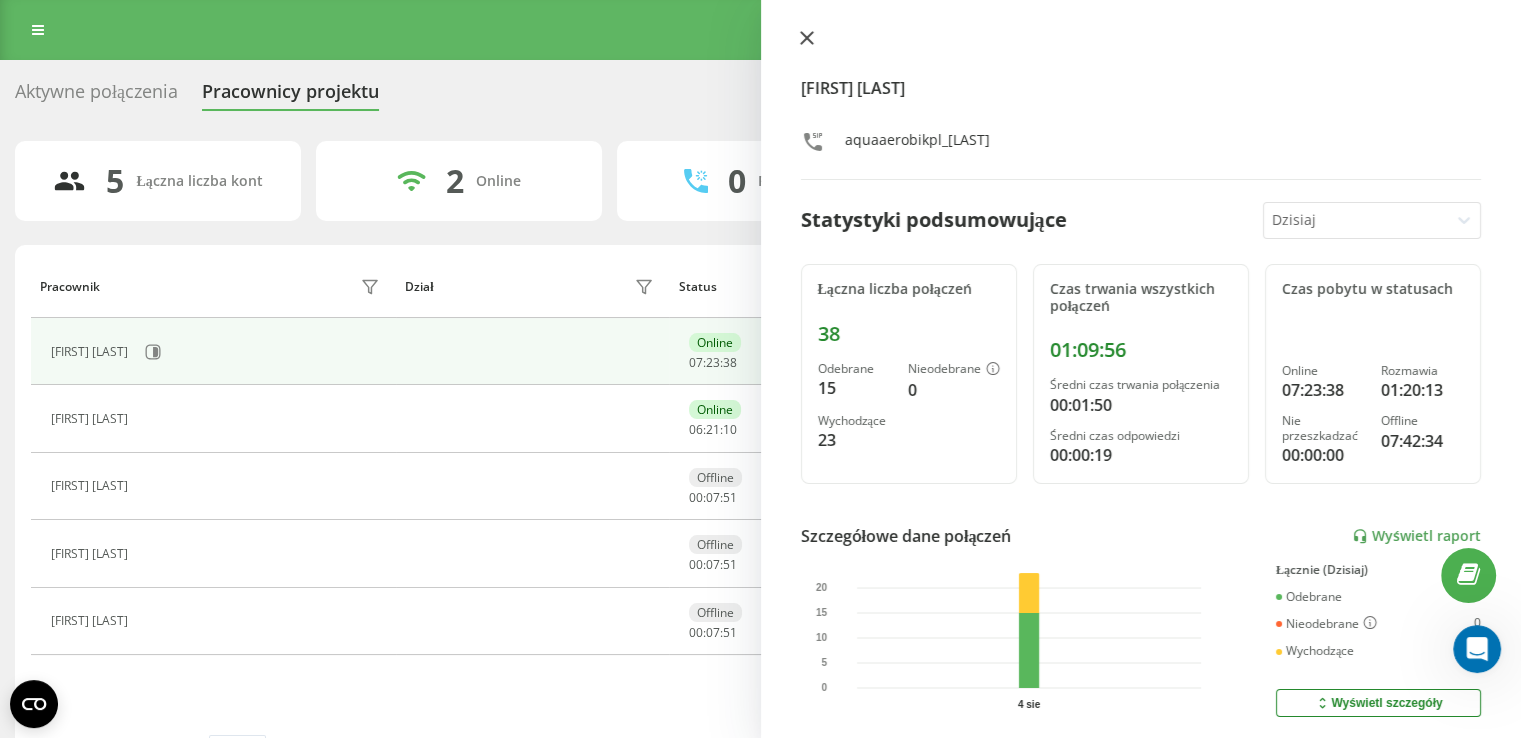click 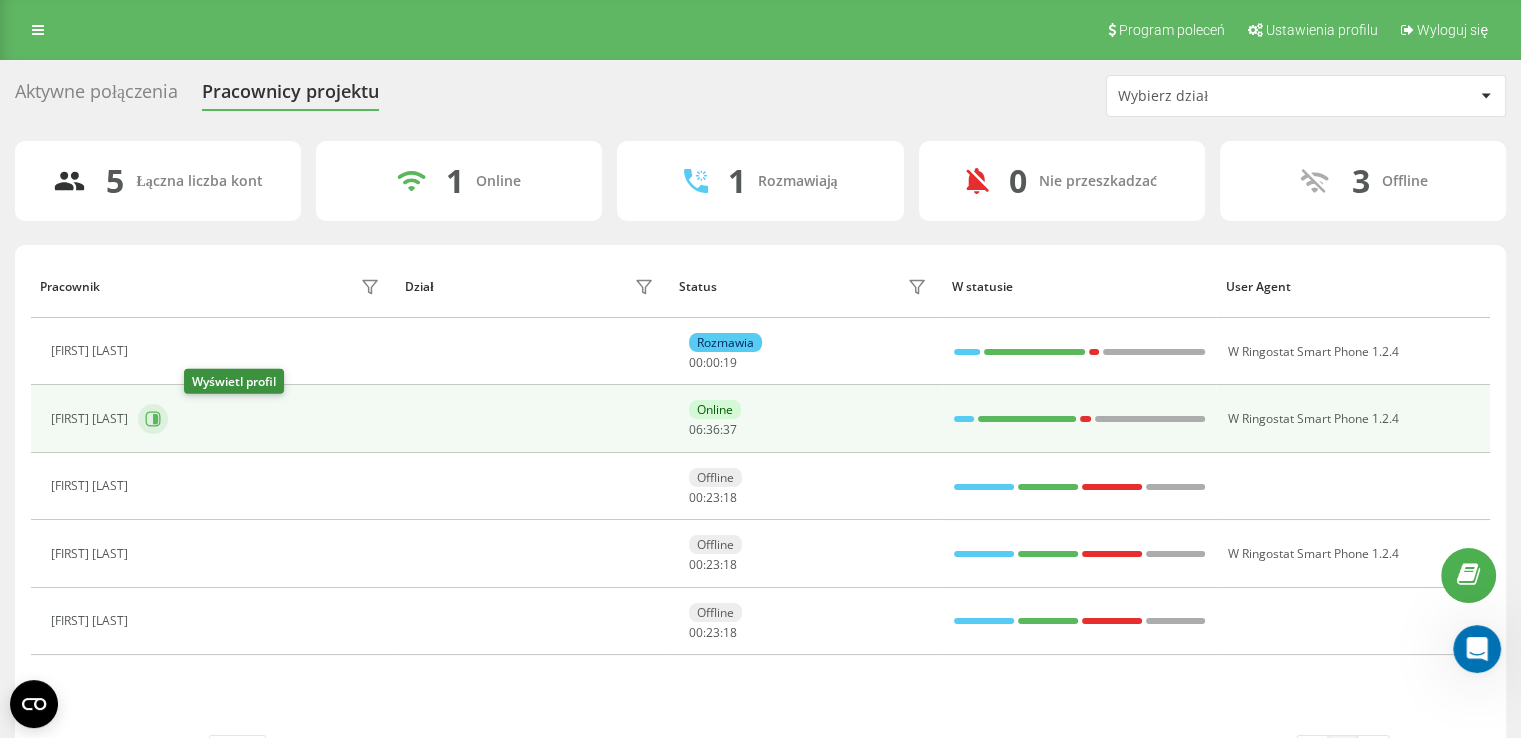 click 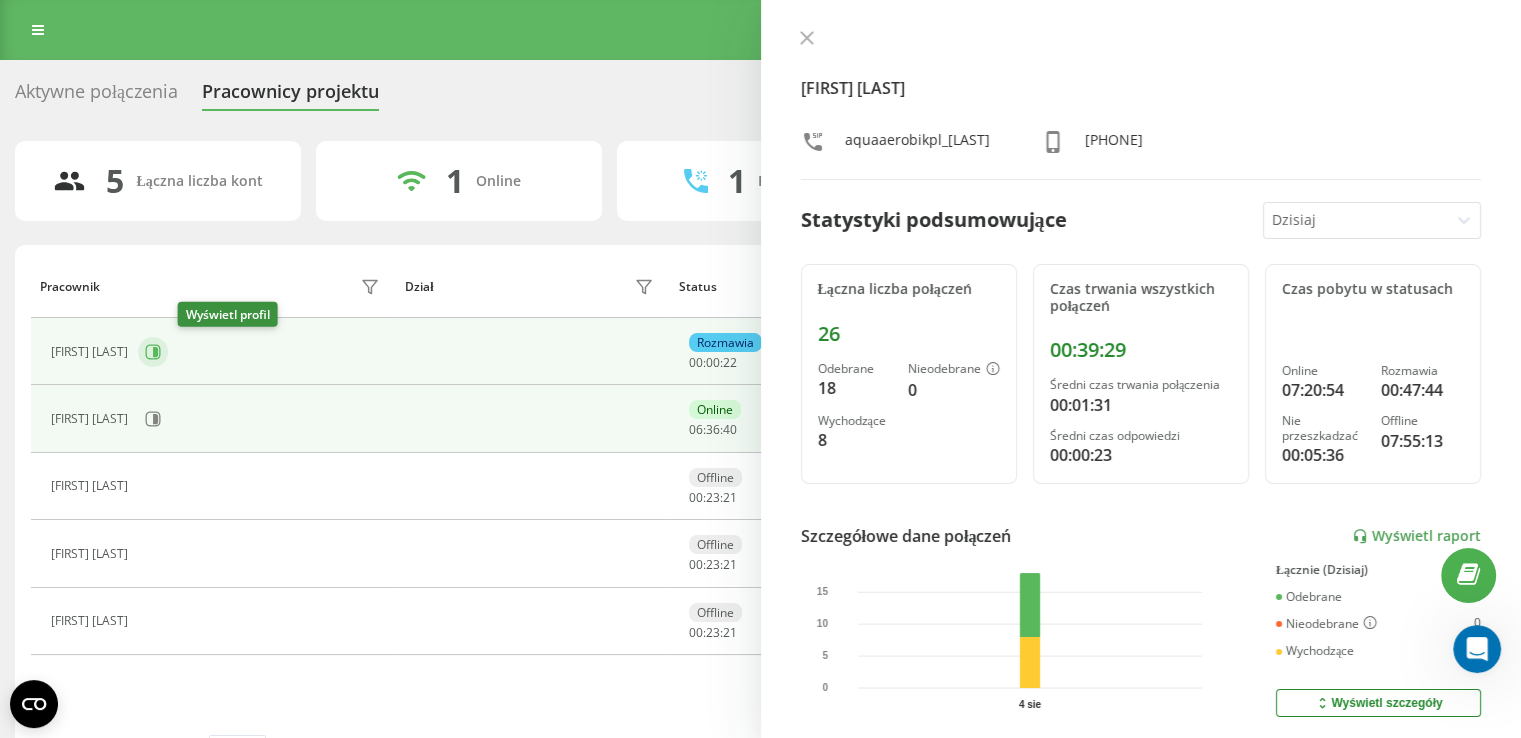 click 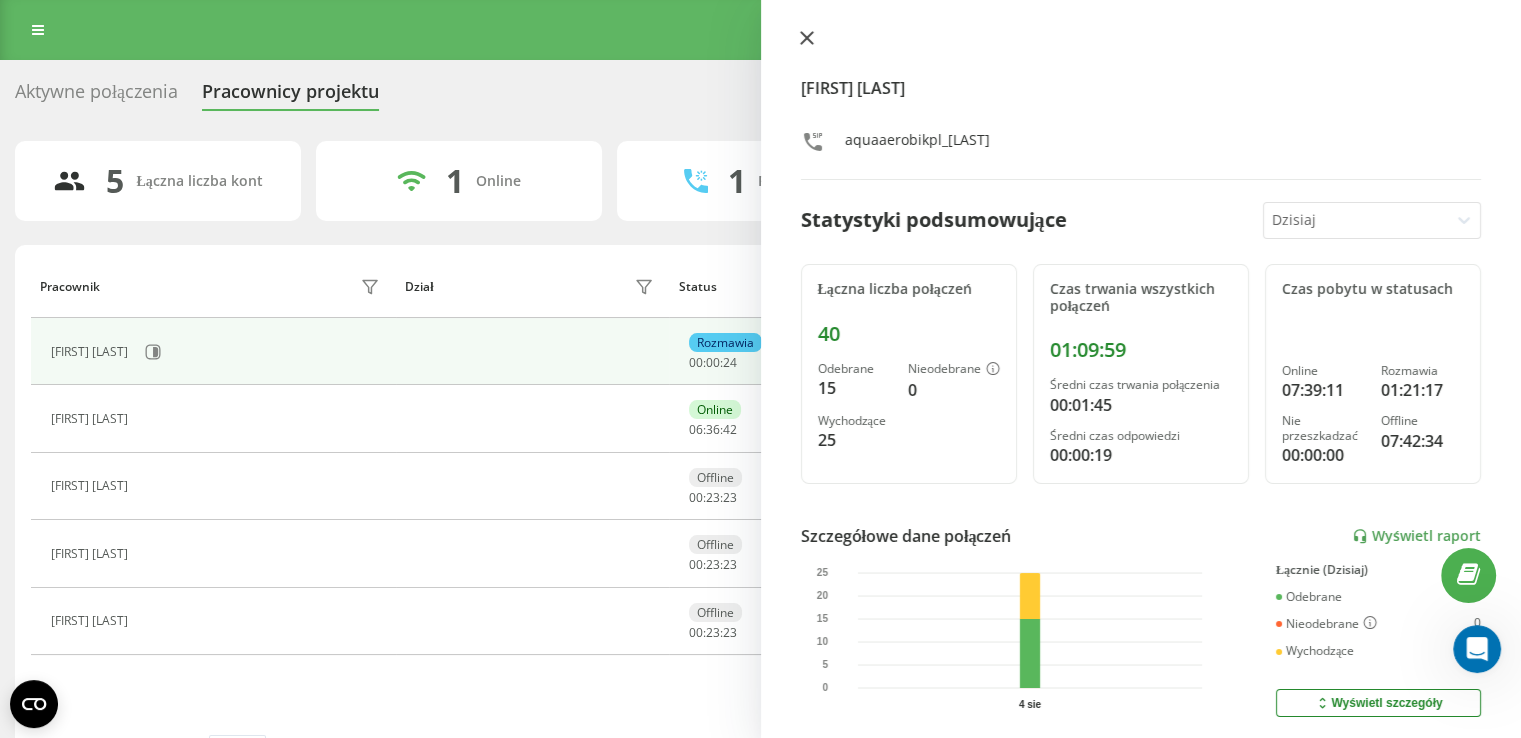 click 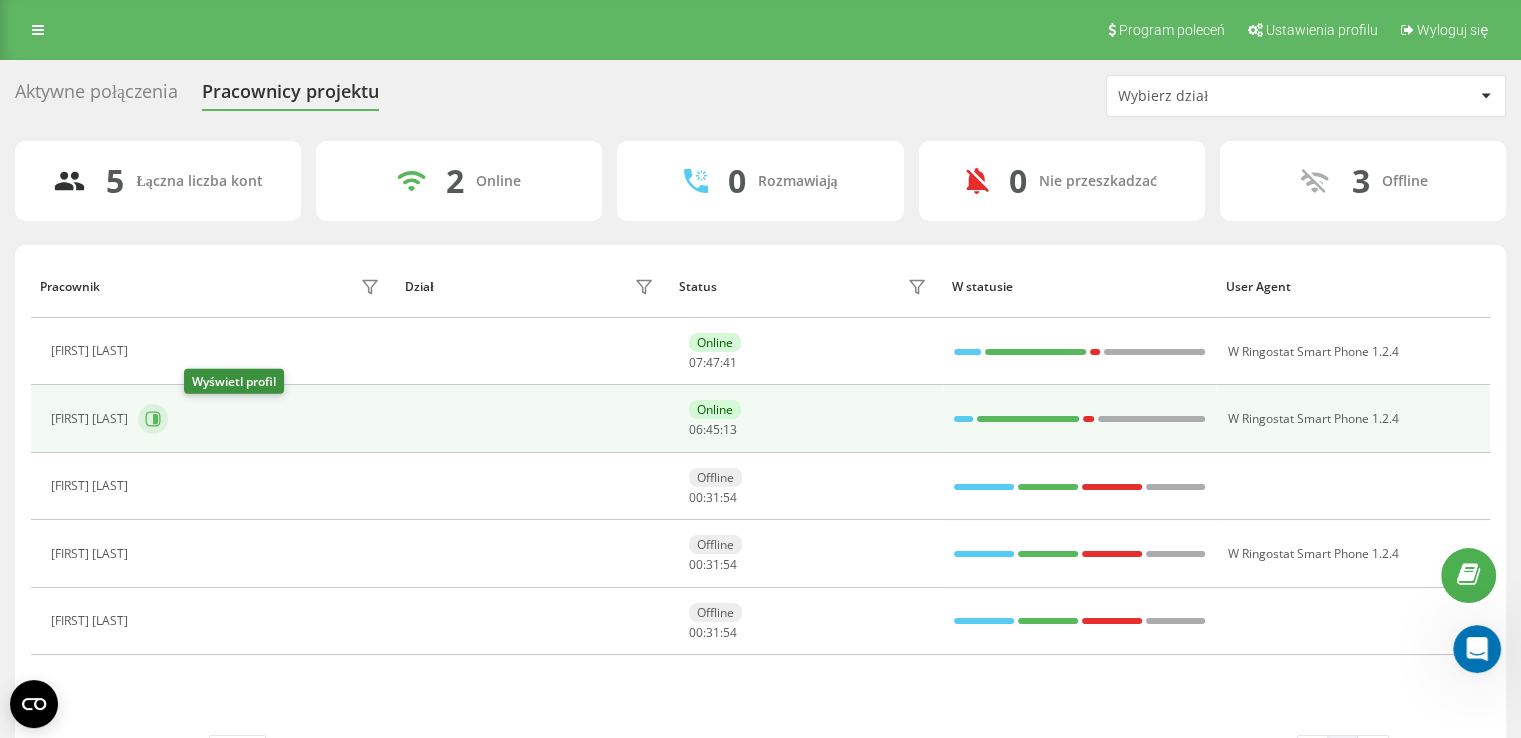 click at bounding box center [153, 419] 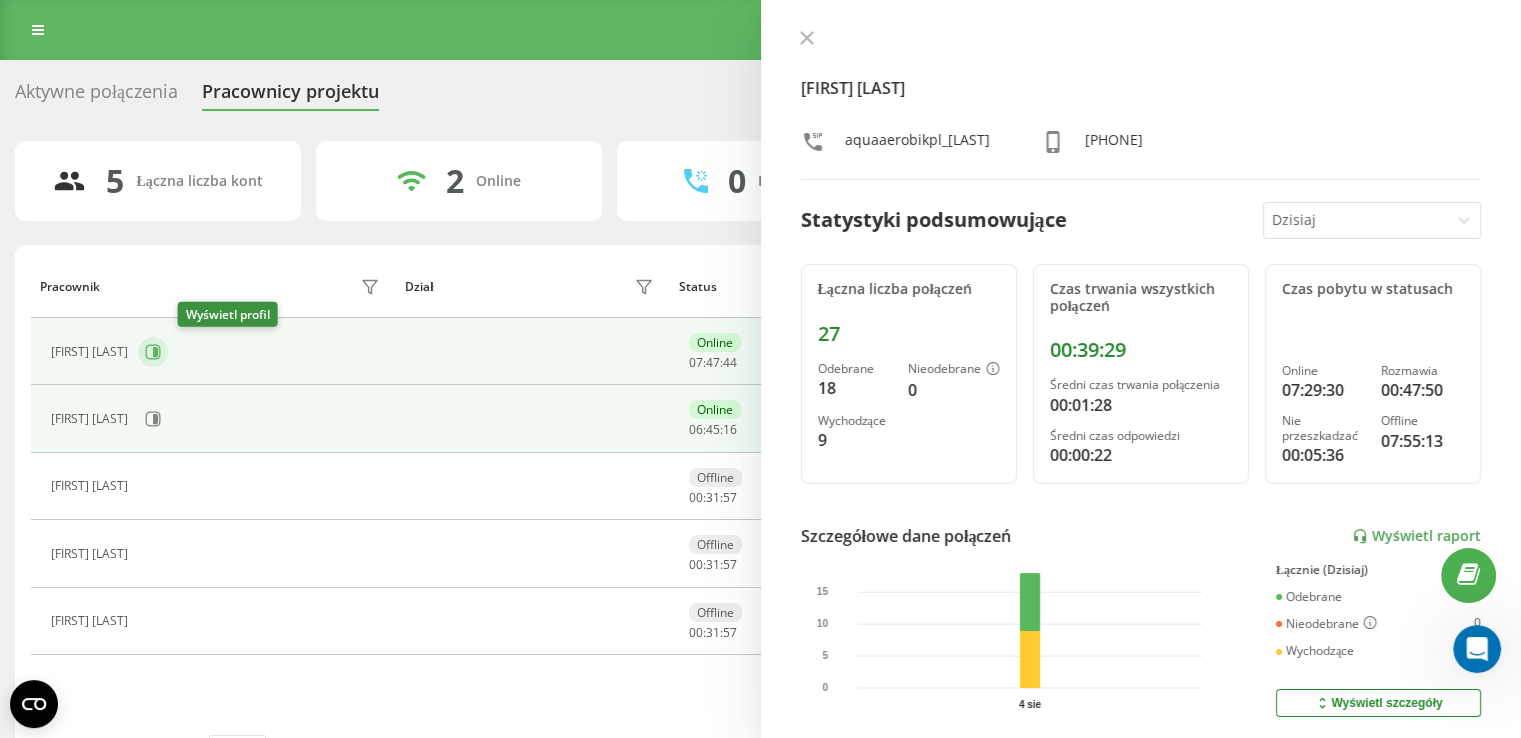 click 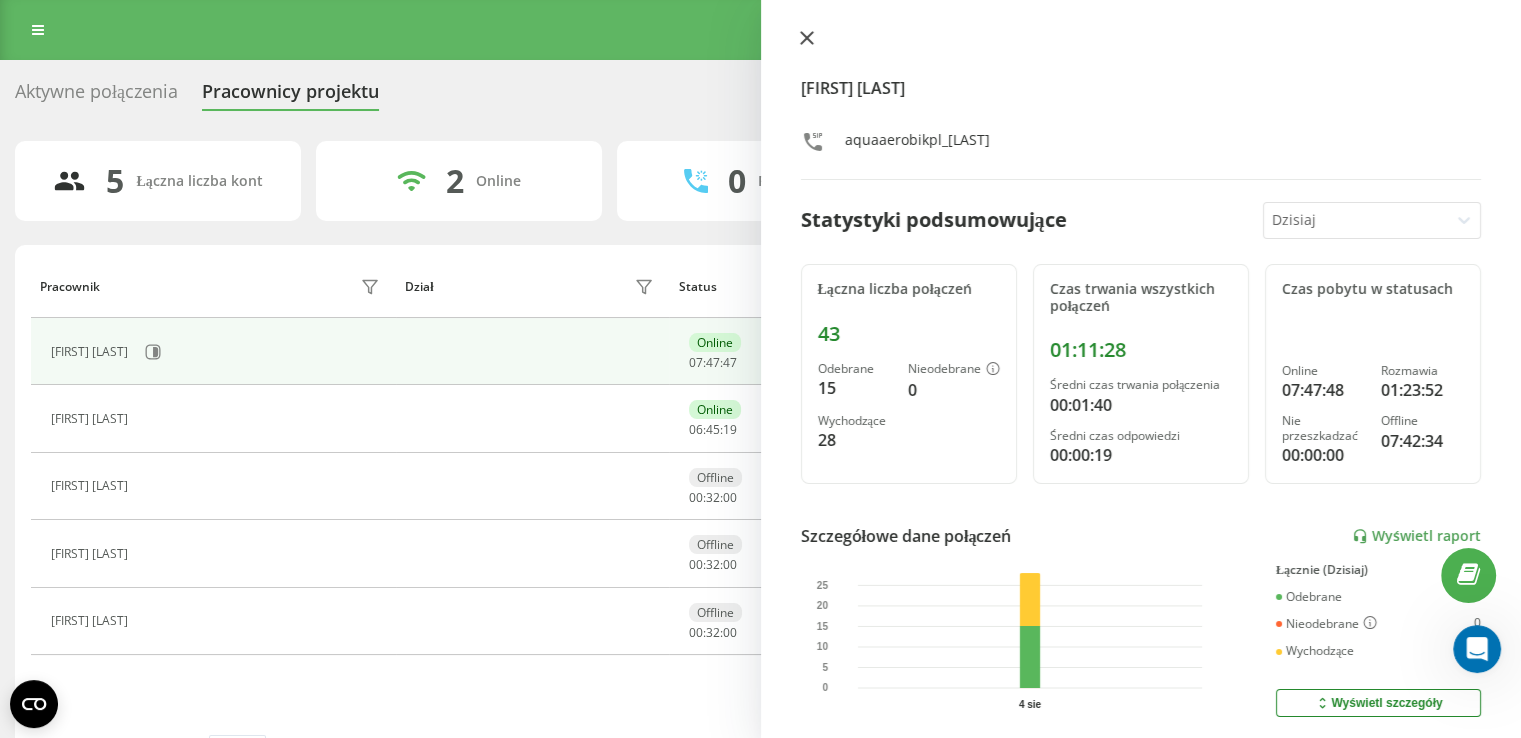 click at bounding box center (807, 39) 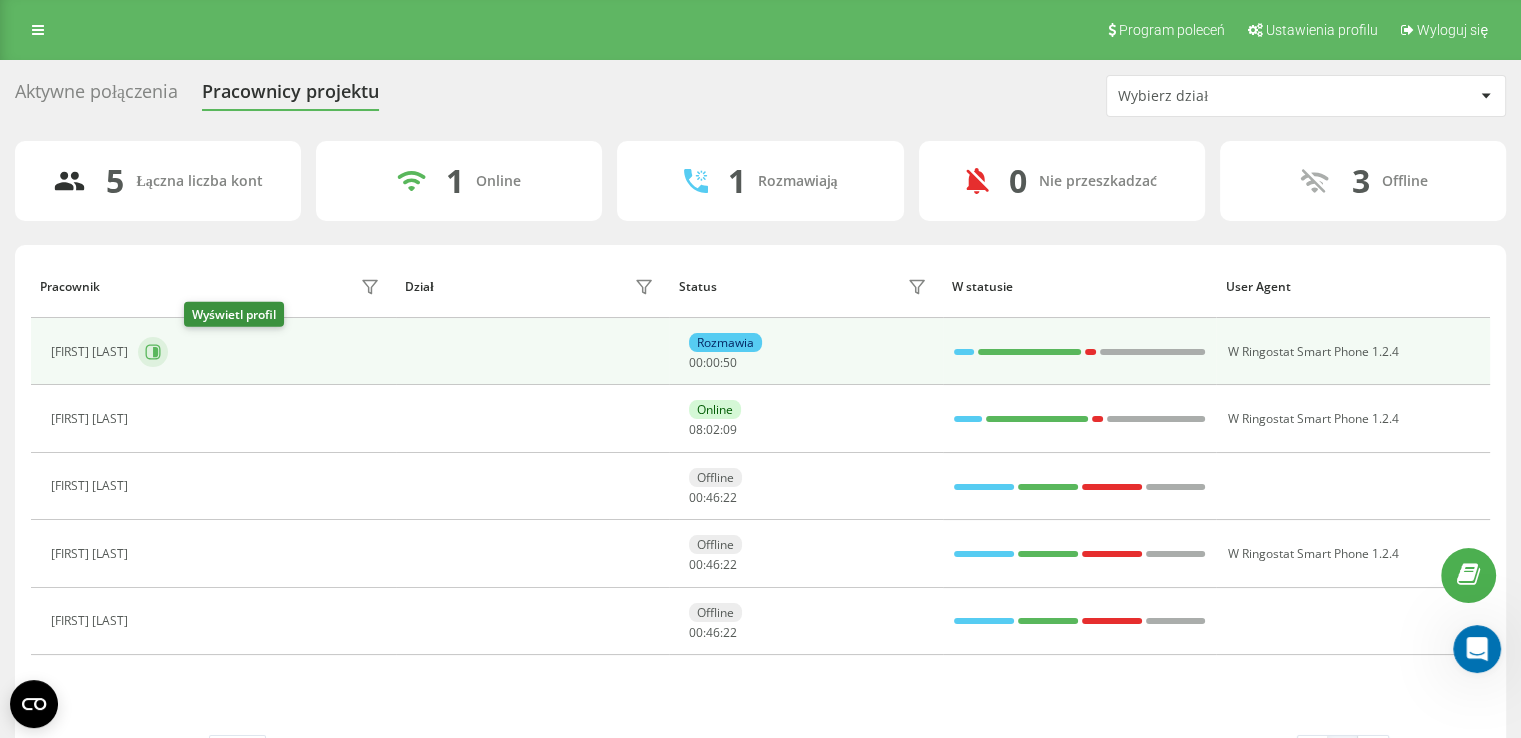 click at bounding box center (153, 352) 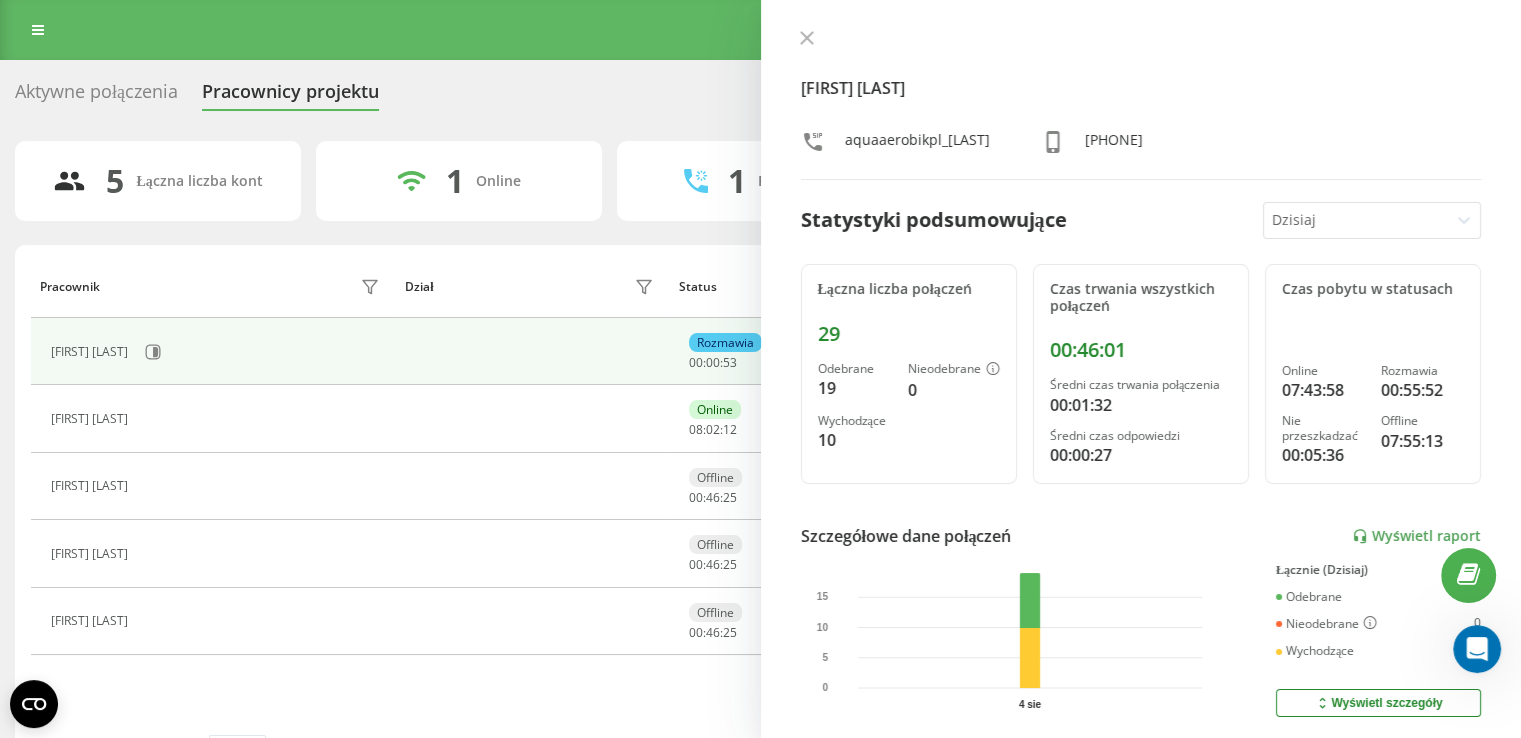 click at bounding box center (807, 39) 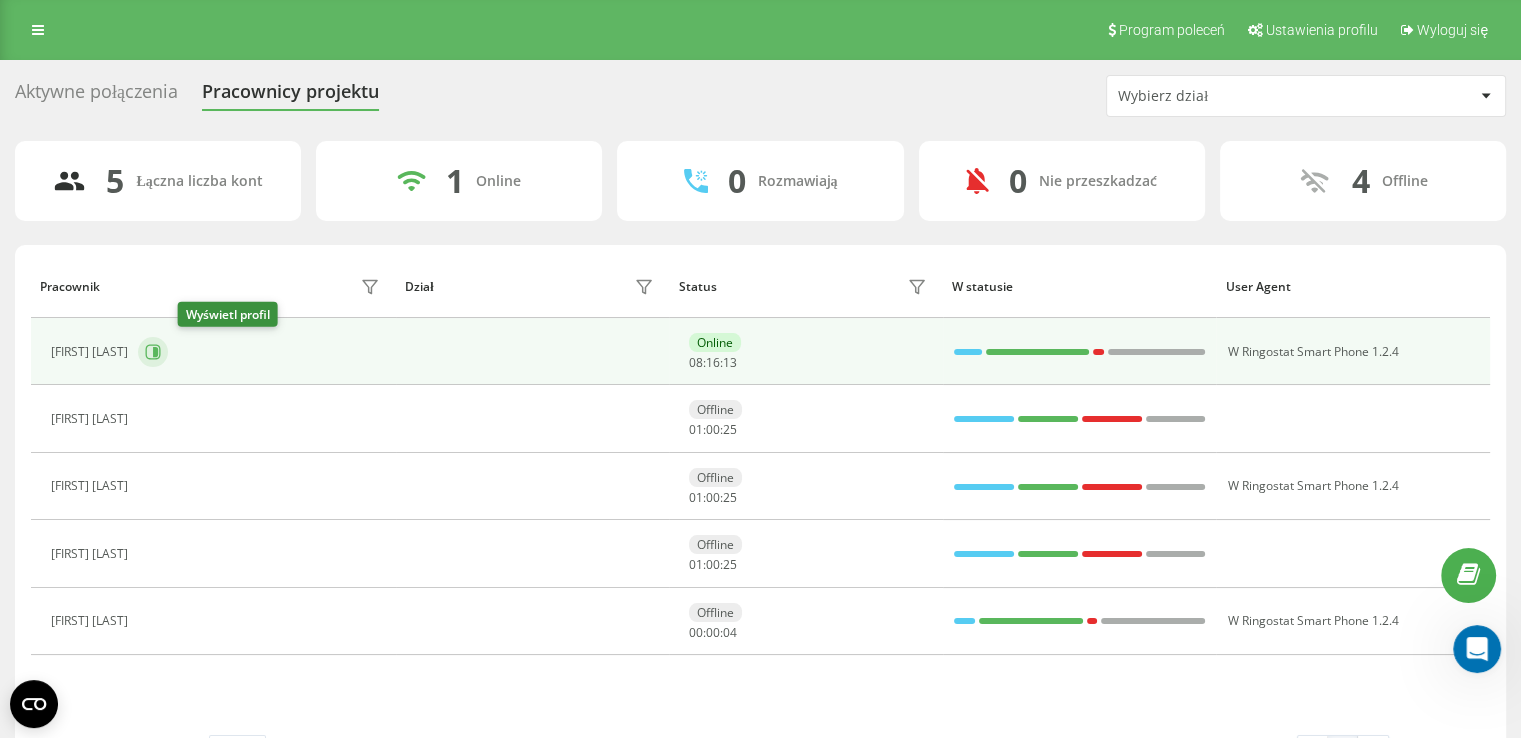 click 